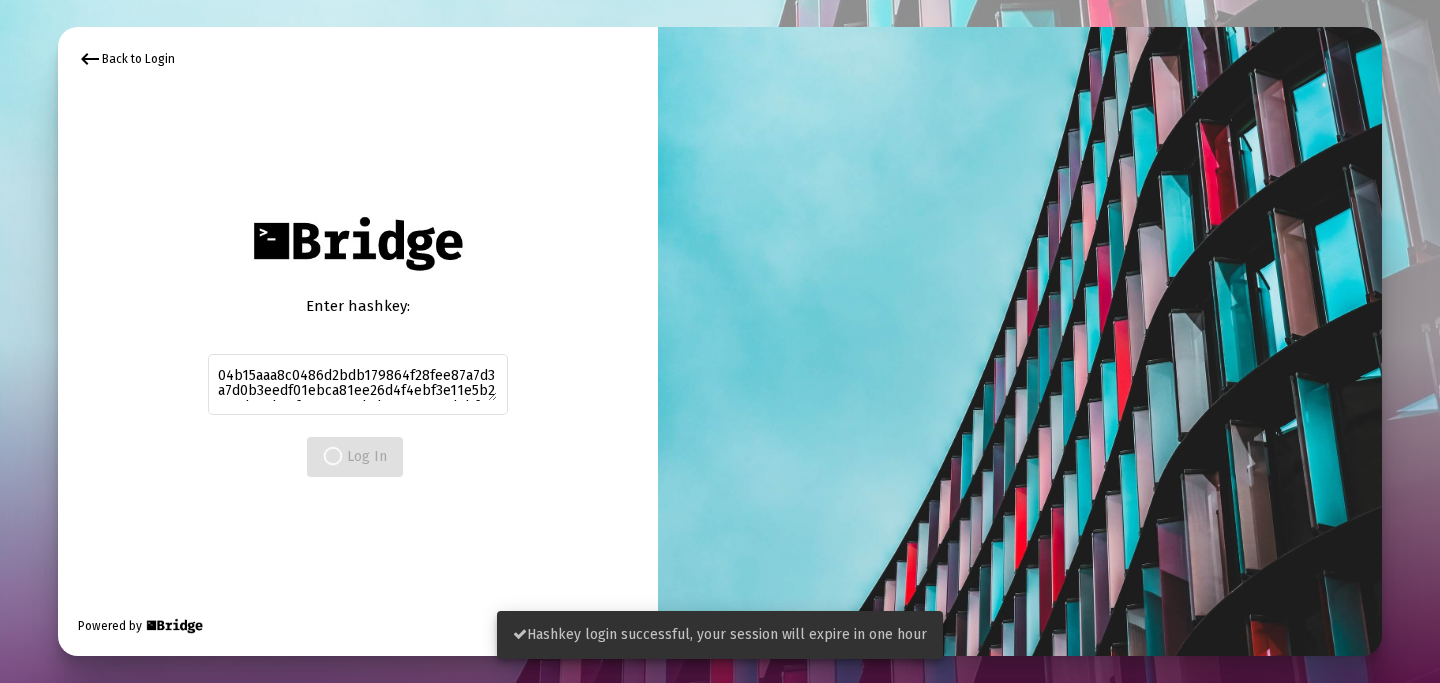 scroll, scrollTop: 0, scrollLeft: 0, axis: both 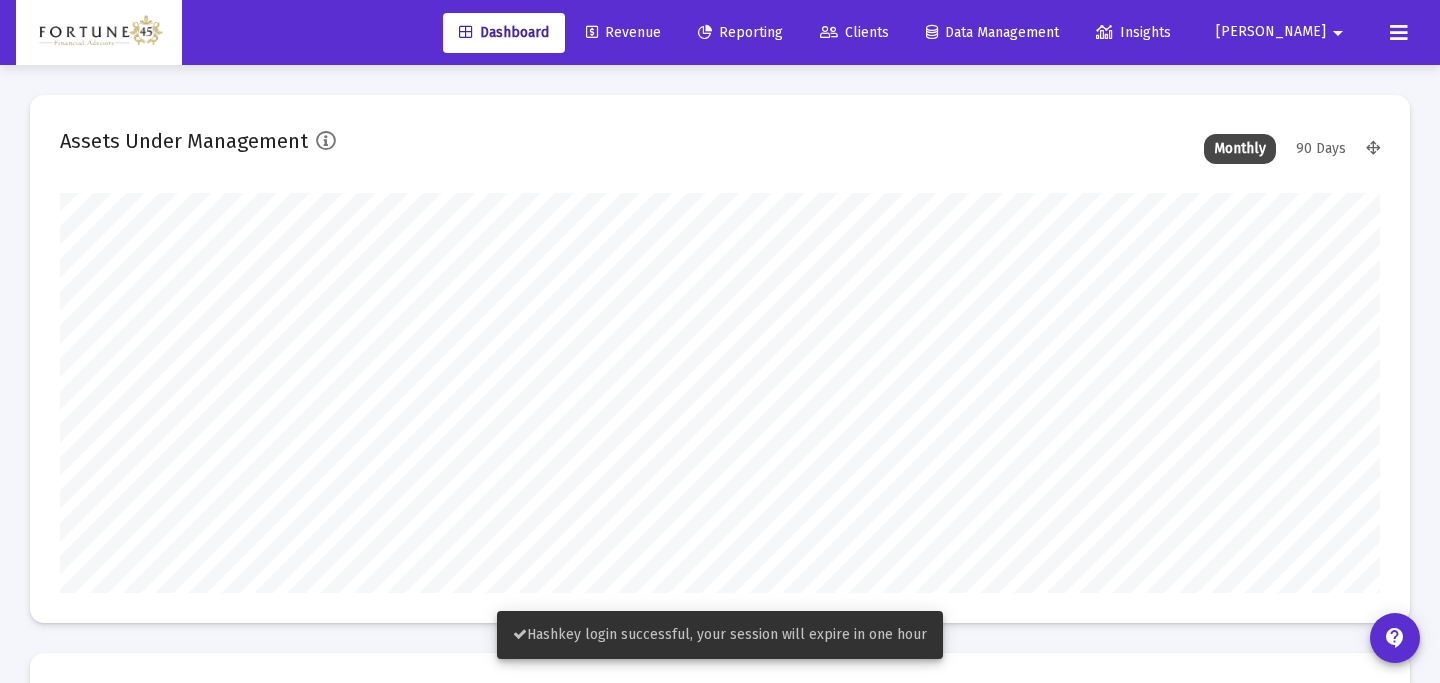 type on "2025-07-03" 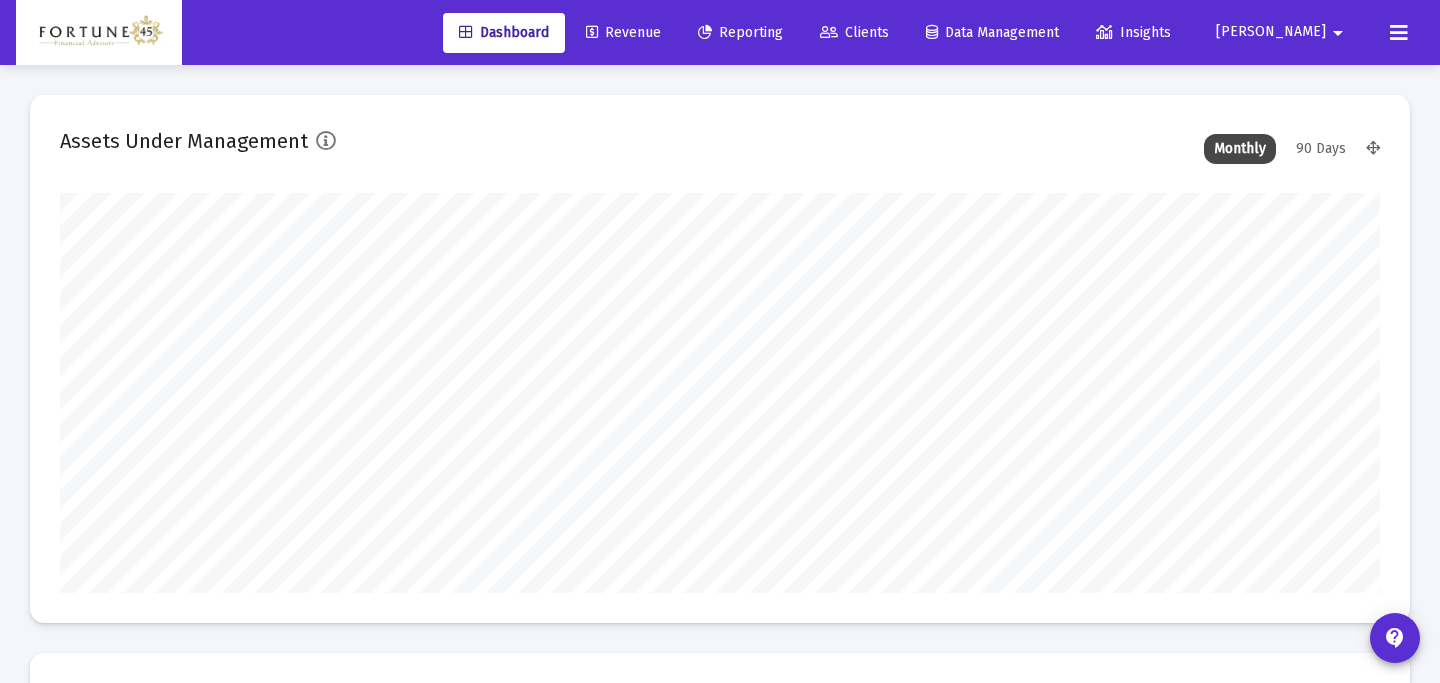 scroll, scrollTop: 999600, scrollLeft: 999385, axis: both 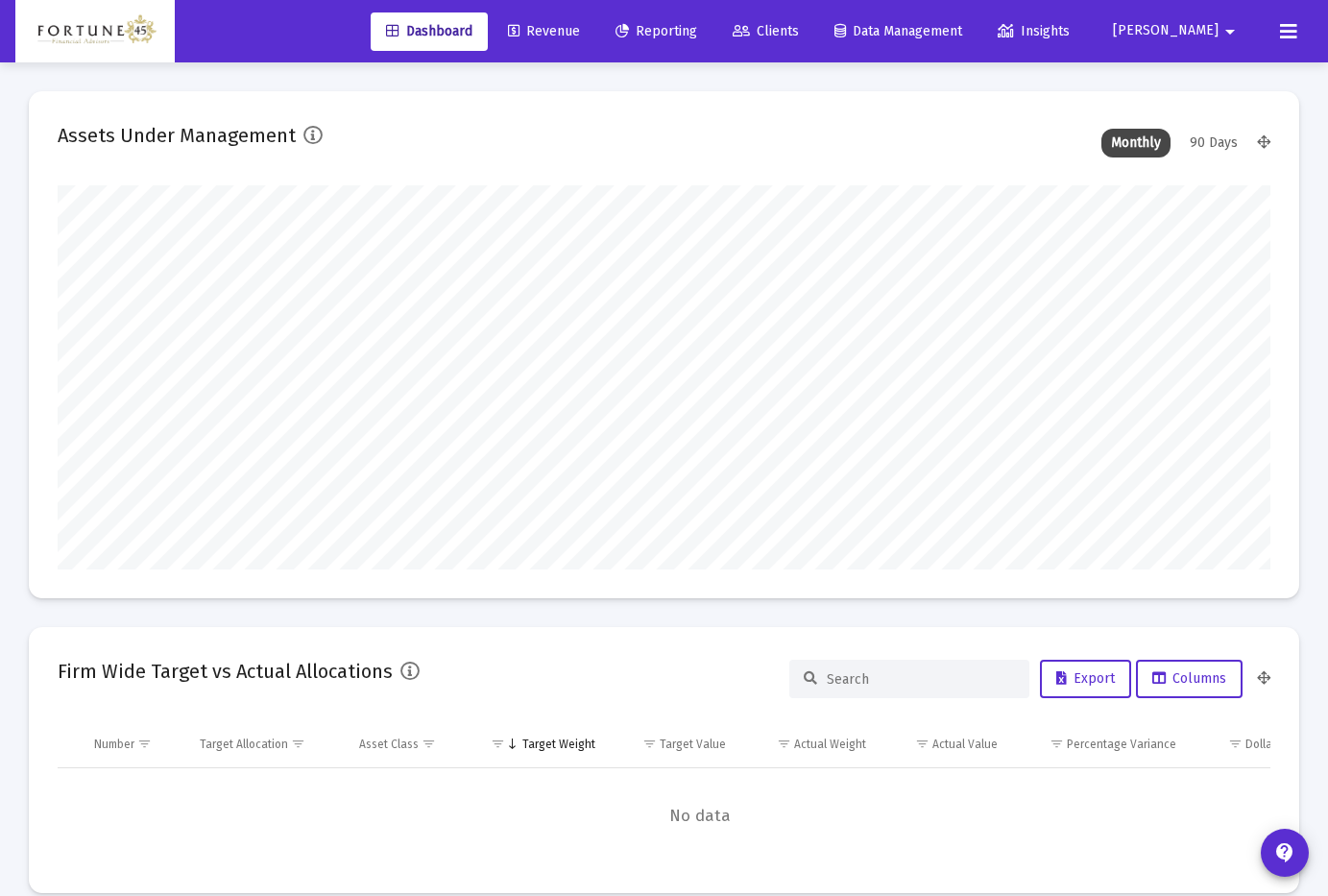 click on "Clients" 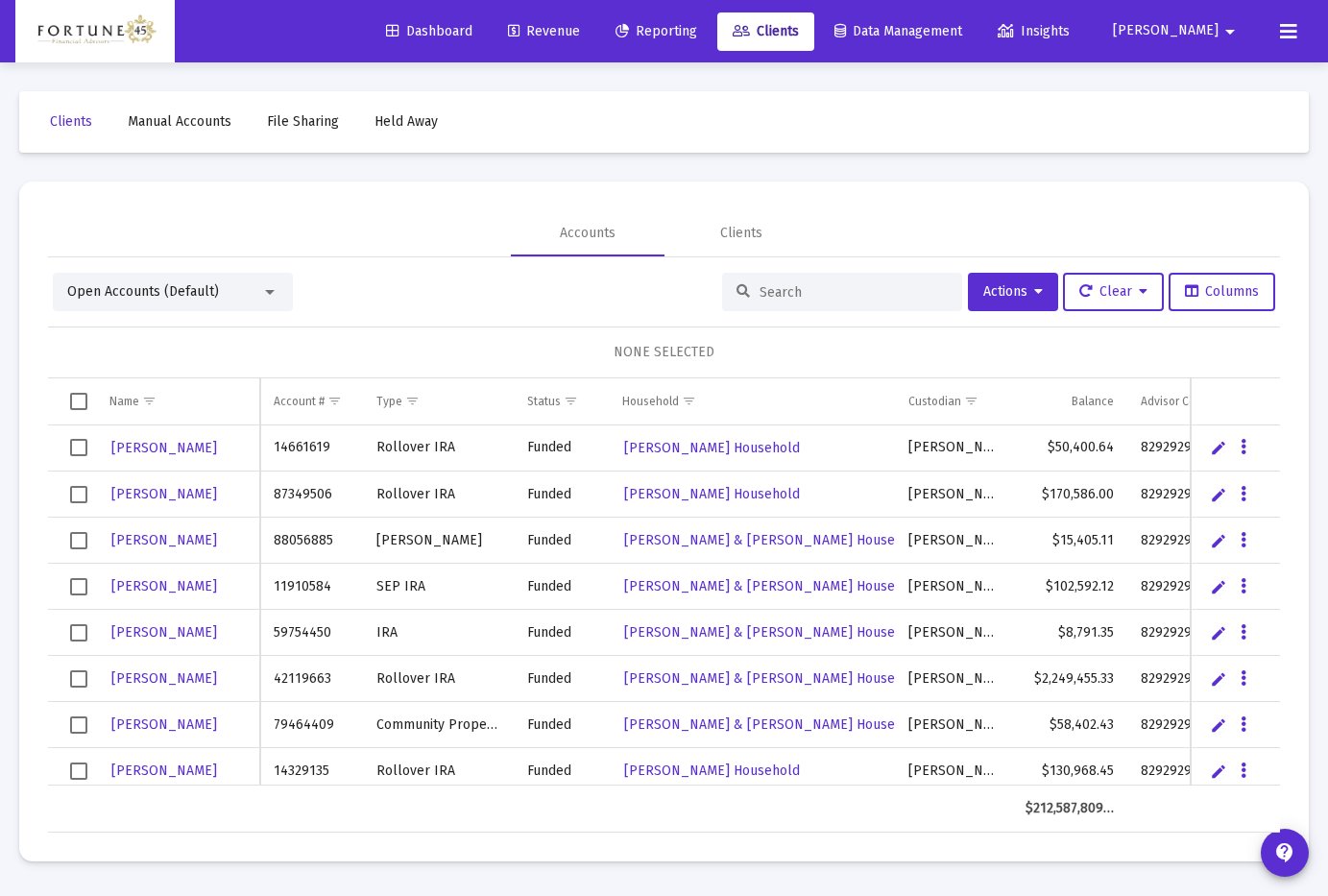 click at bounding box center (854, 292) 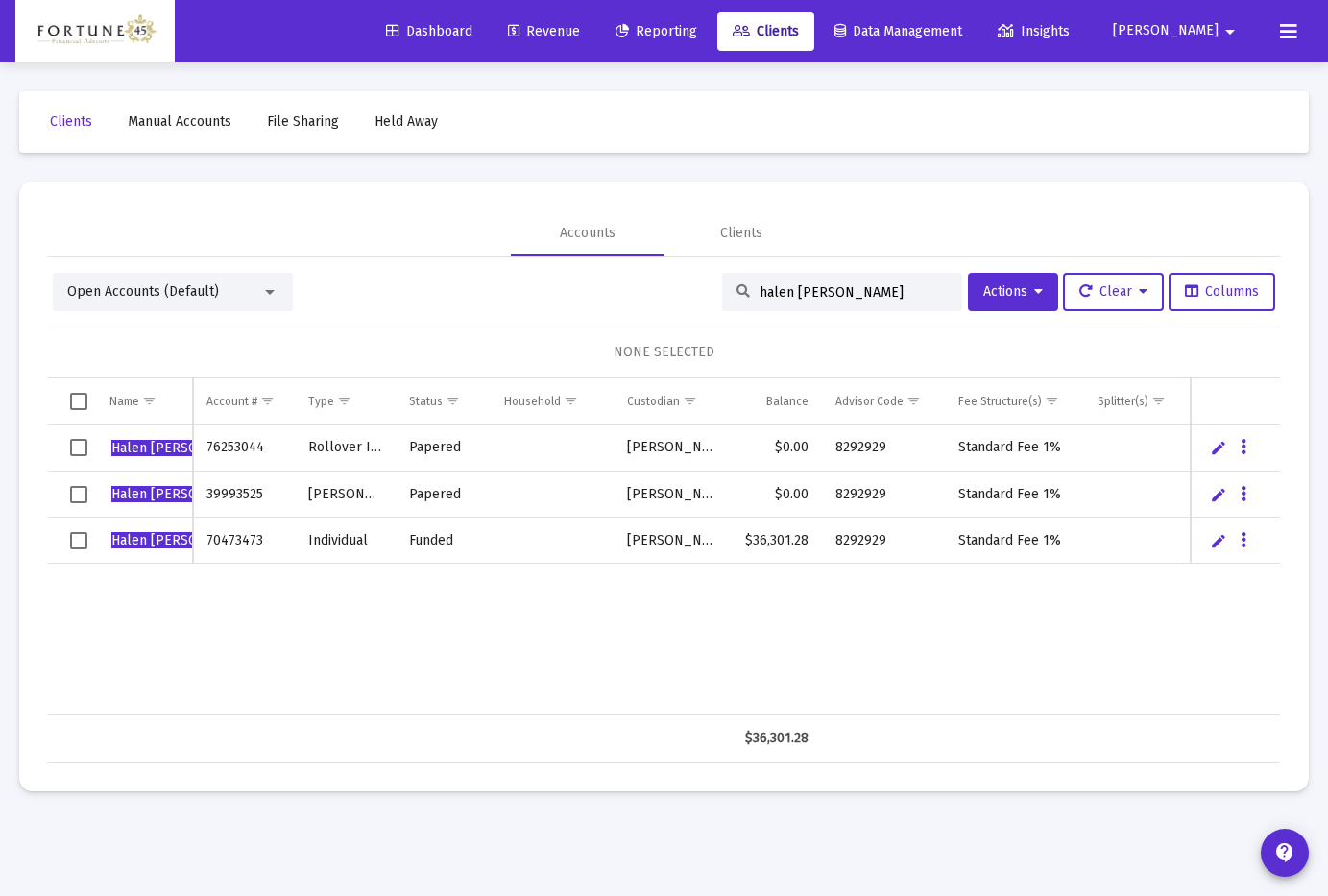 type on "halen [PERSON_NAME]" 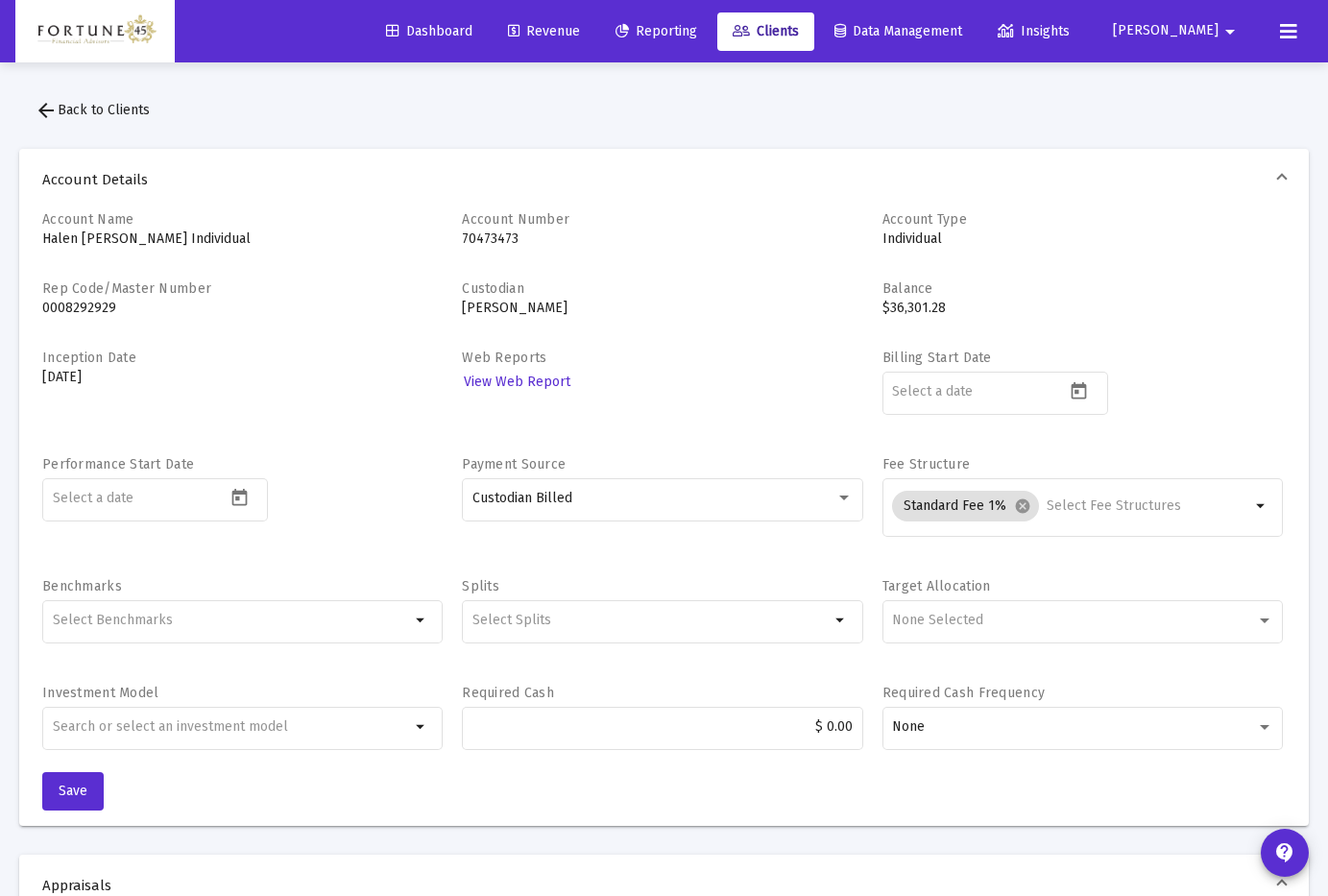 click on "arrow_back  Back to Clients" 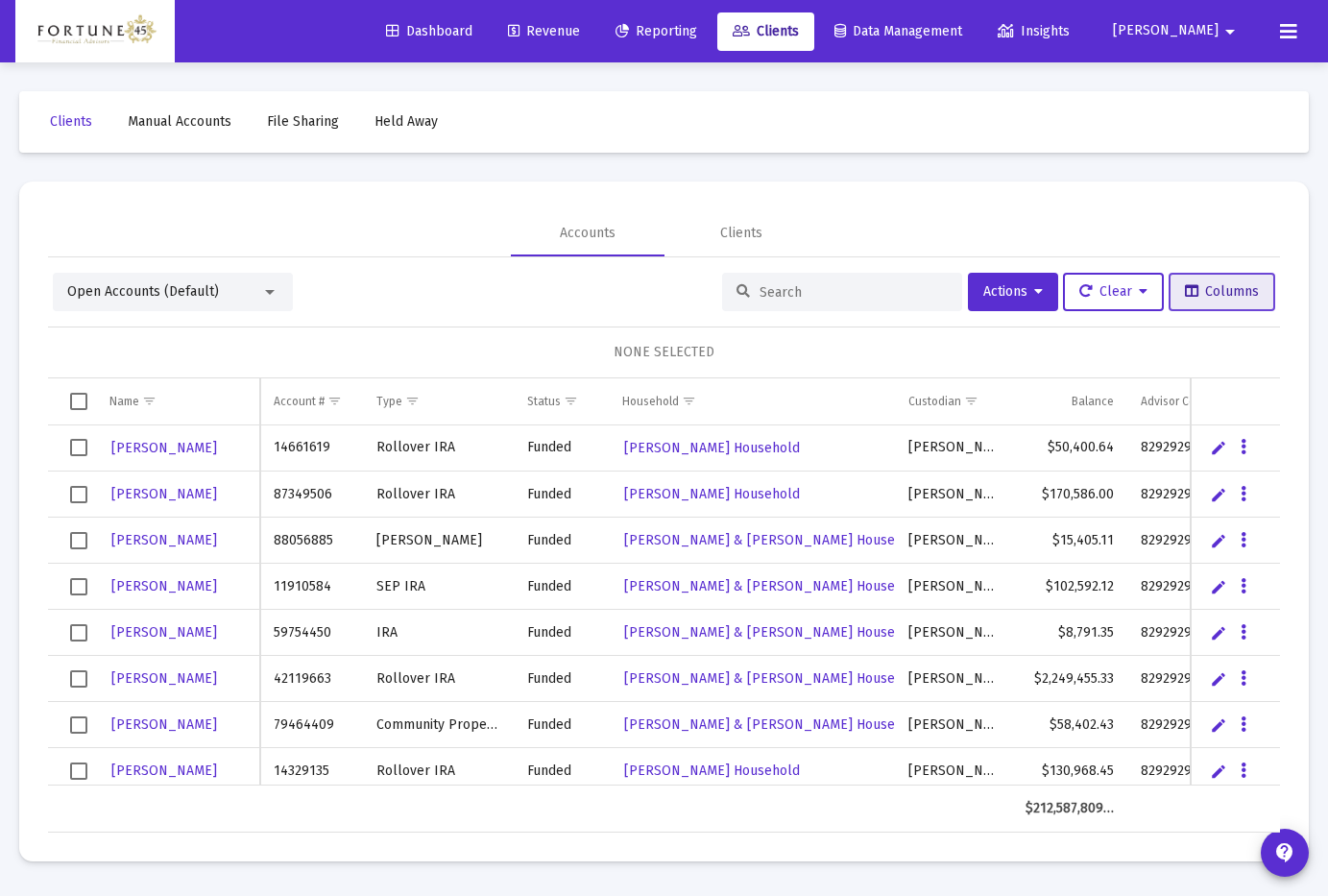 click on "Columns" at bounding box center [1221, 292] 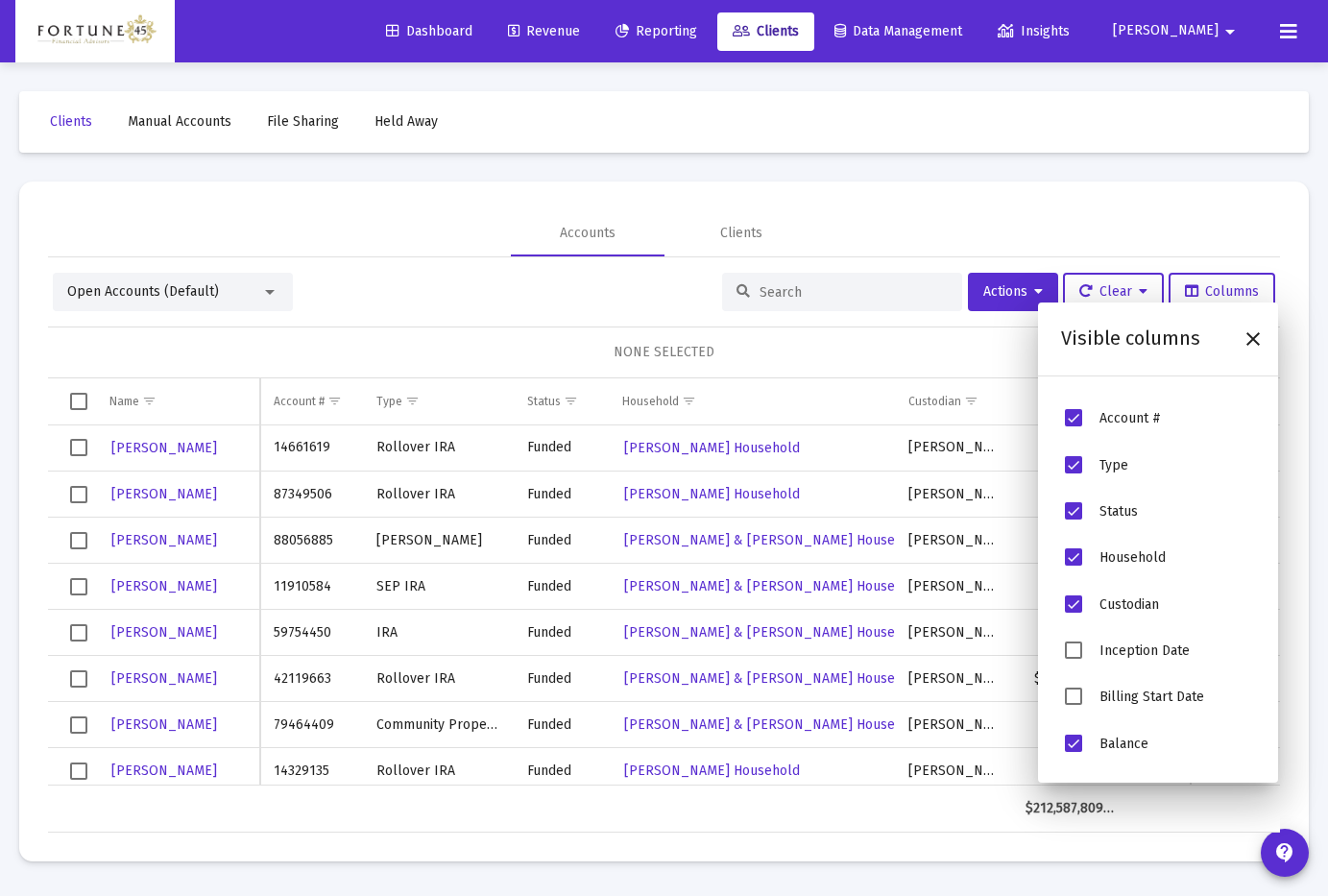 click at bounding box center [1074, 696] 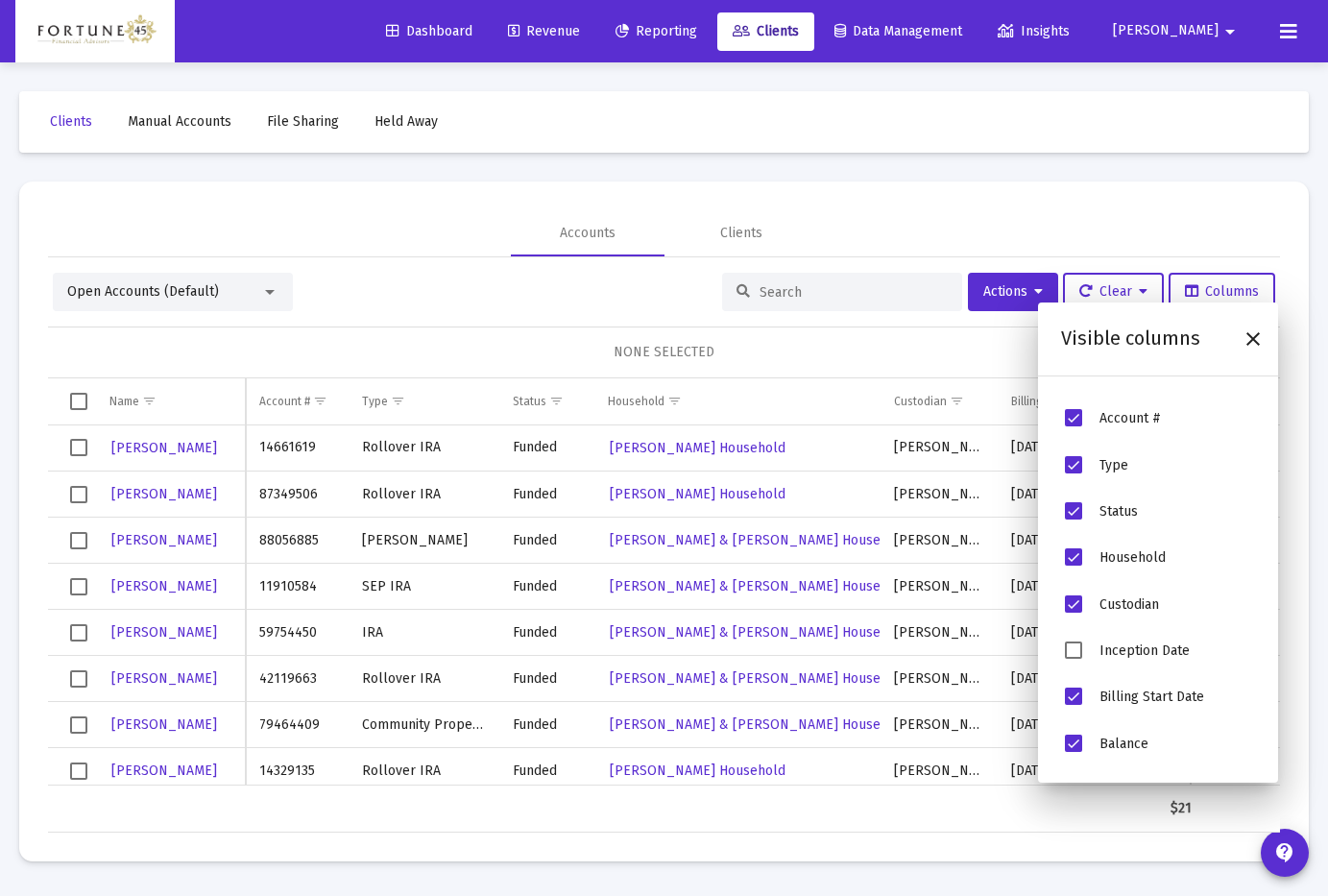 click on "Accounts Clients" 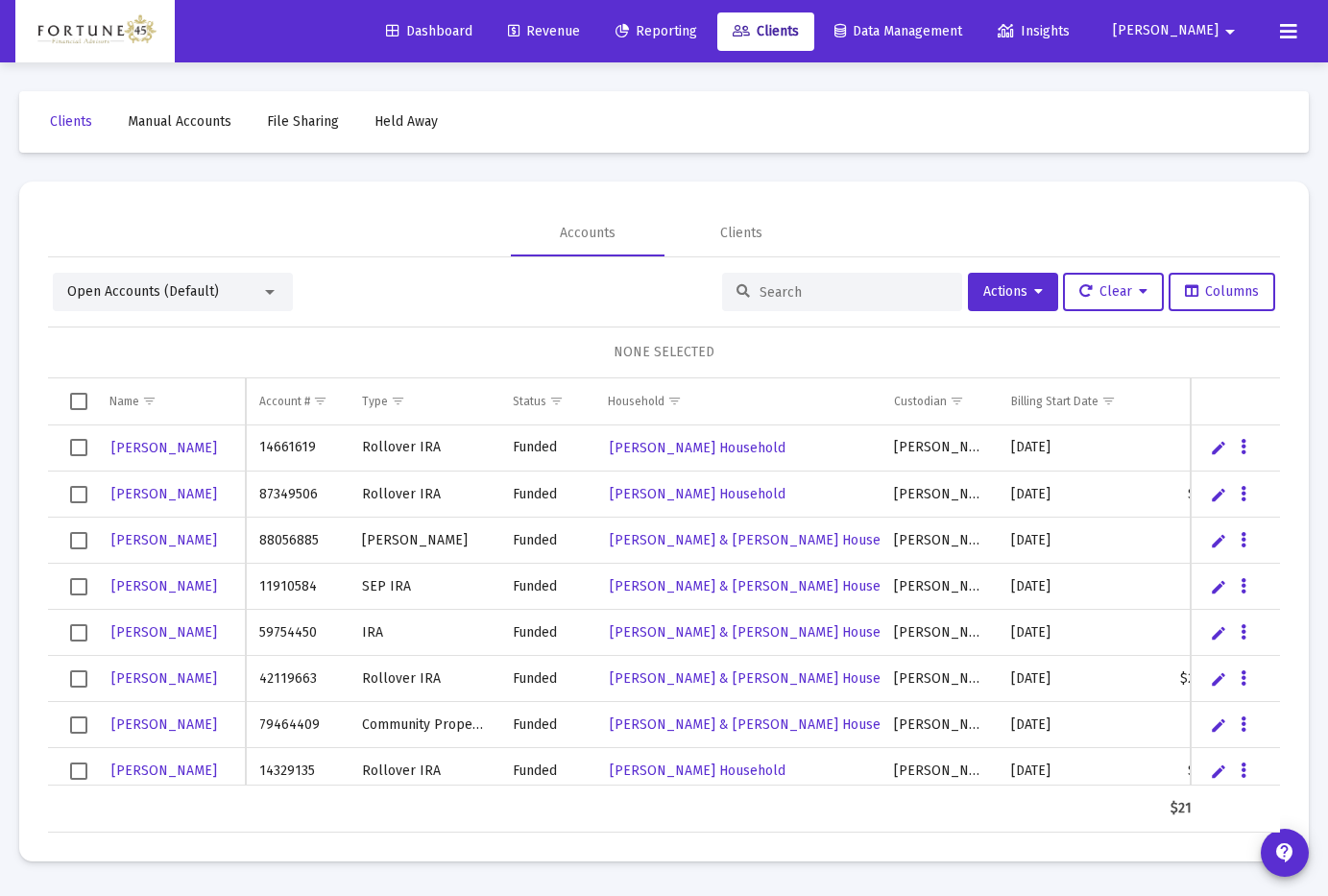 click at bounding box center [854, 292] 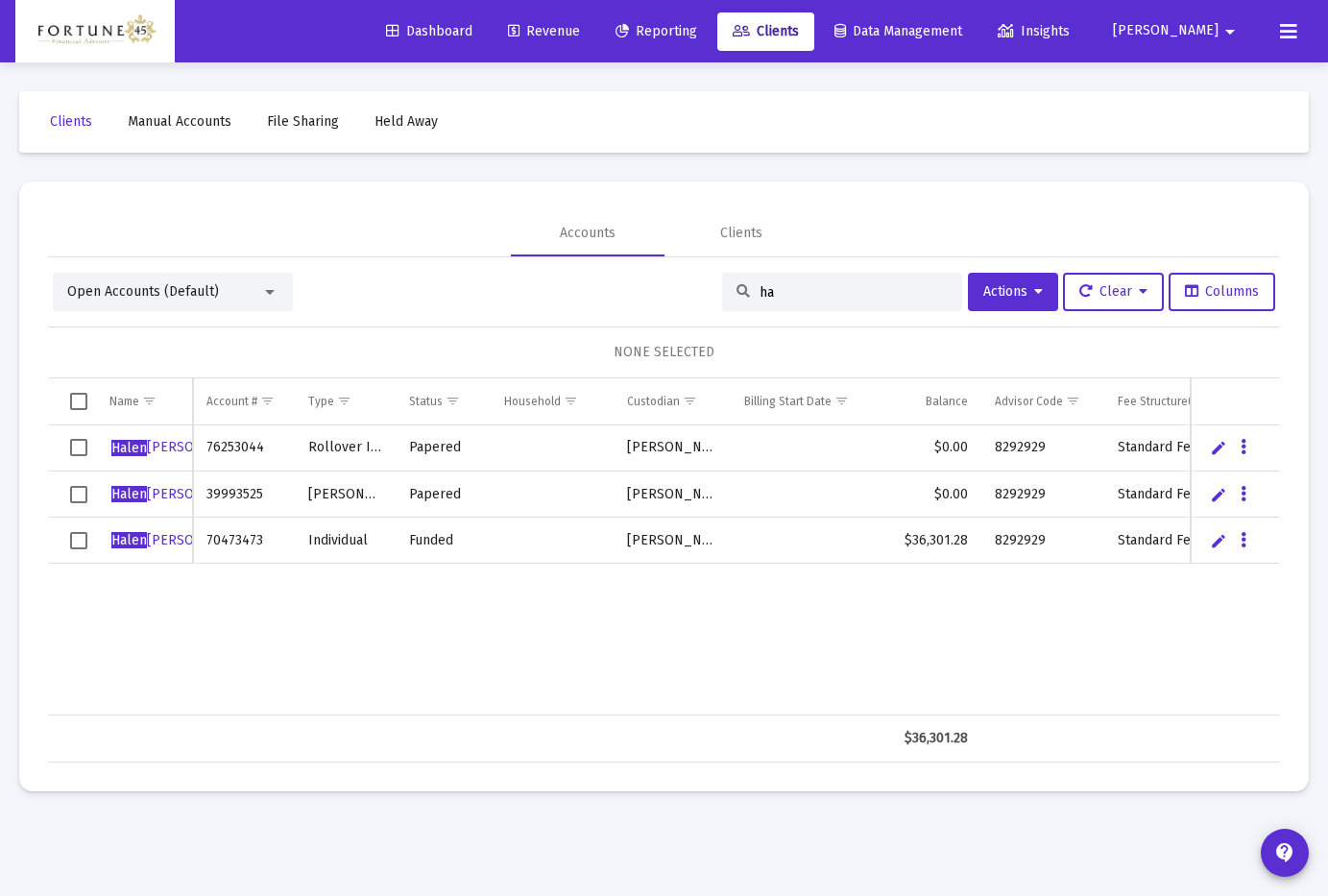 type on "h" 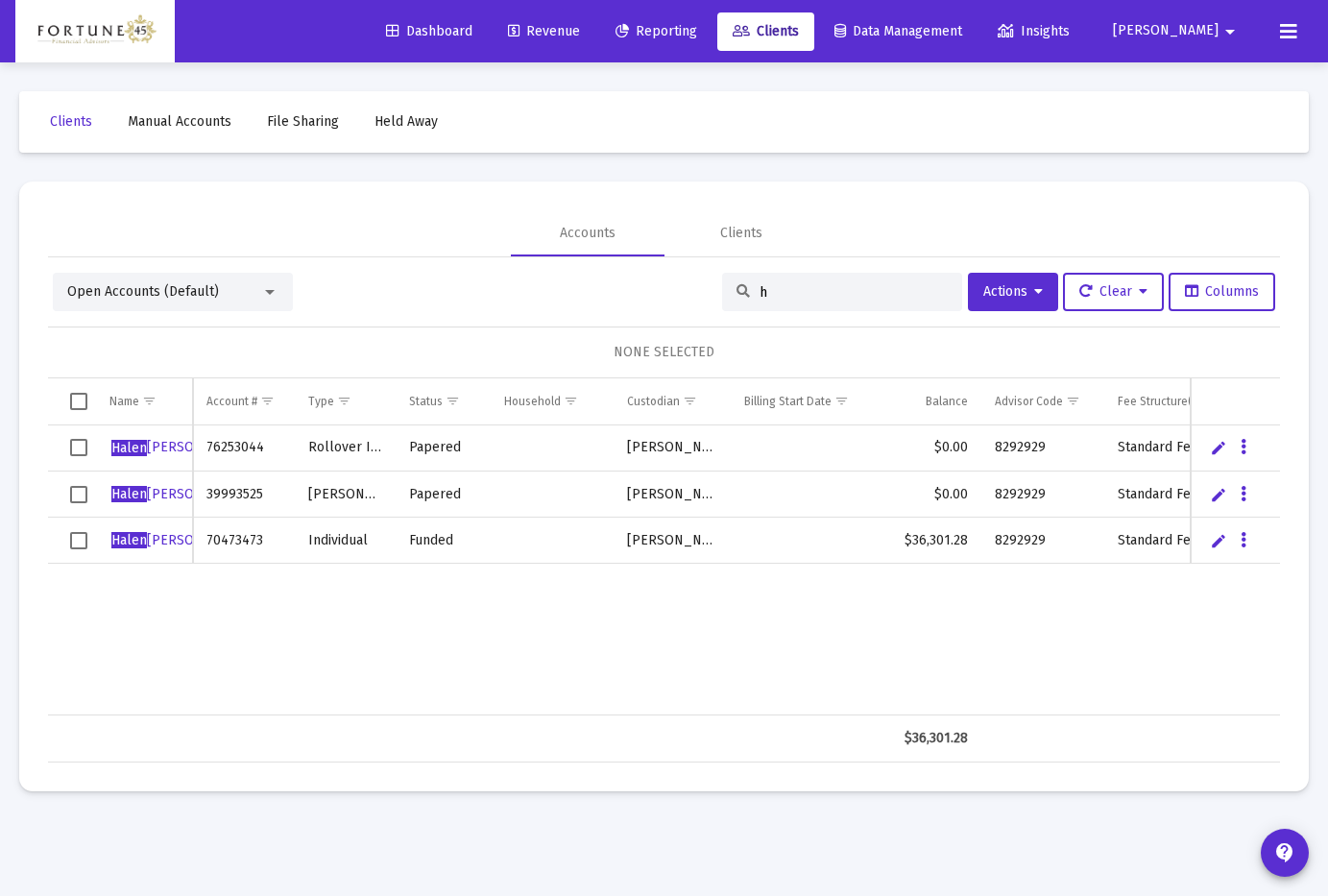 type 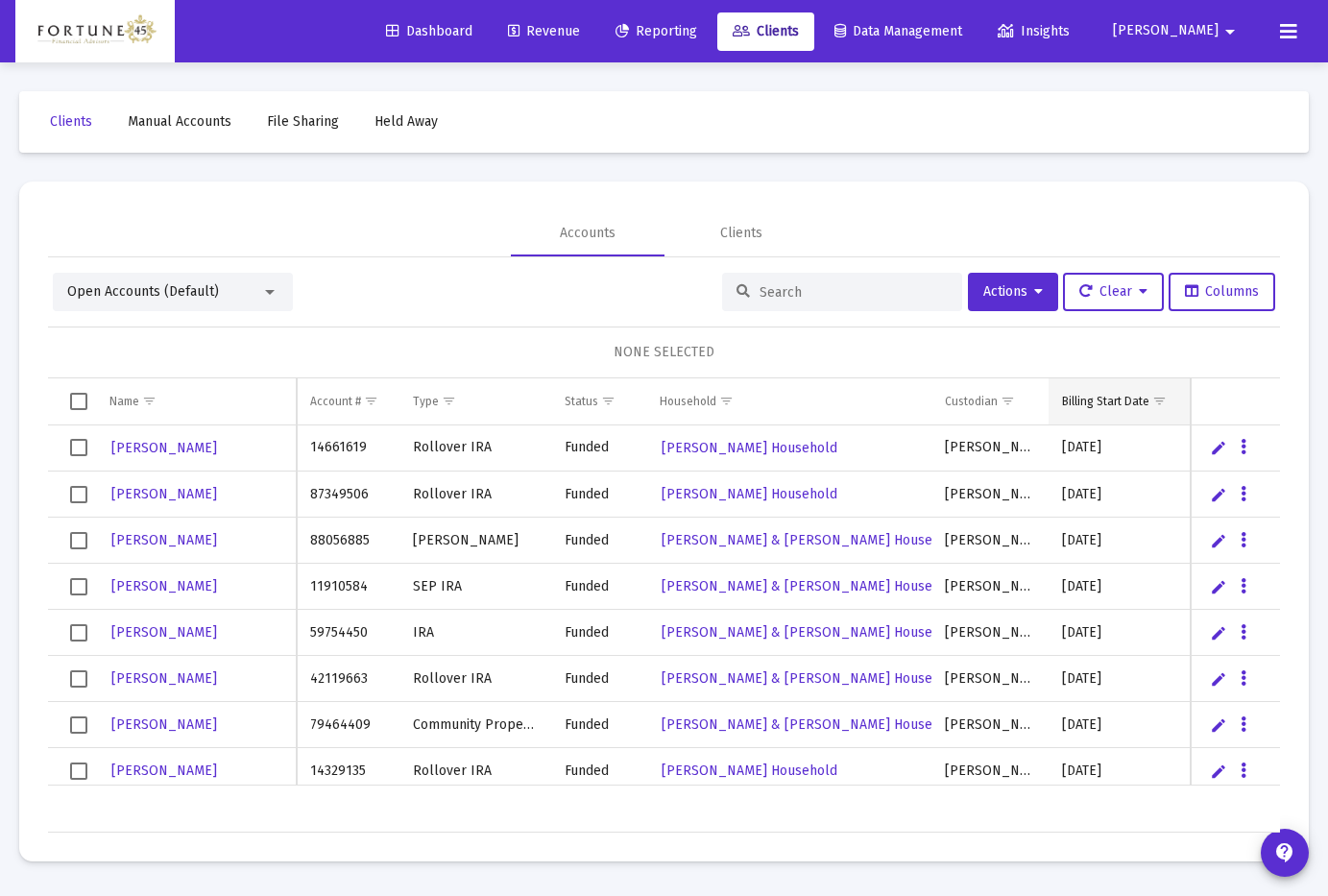 click on "Billing Start Date" at bounding box center [1105, 401] 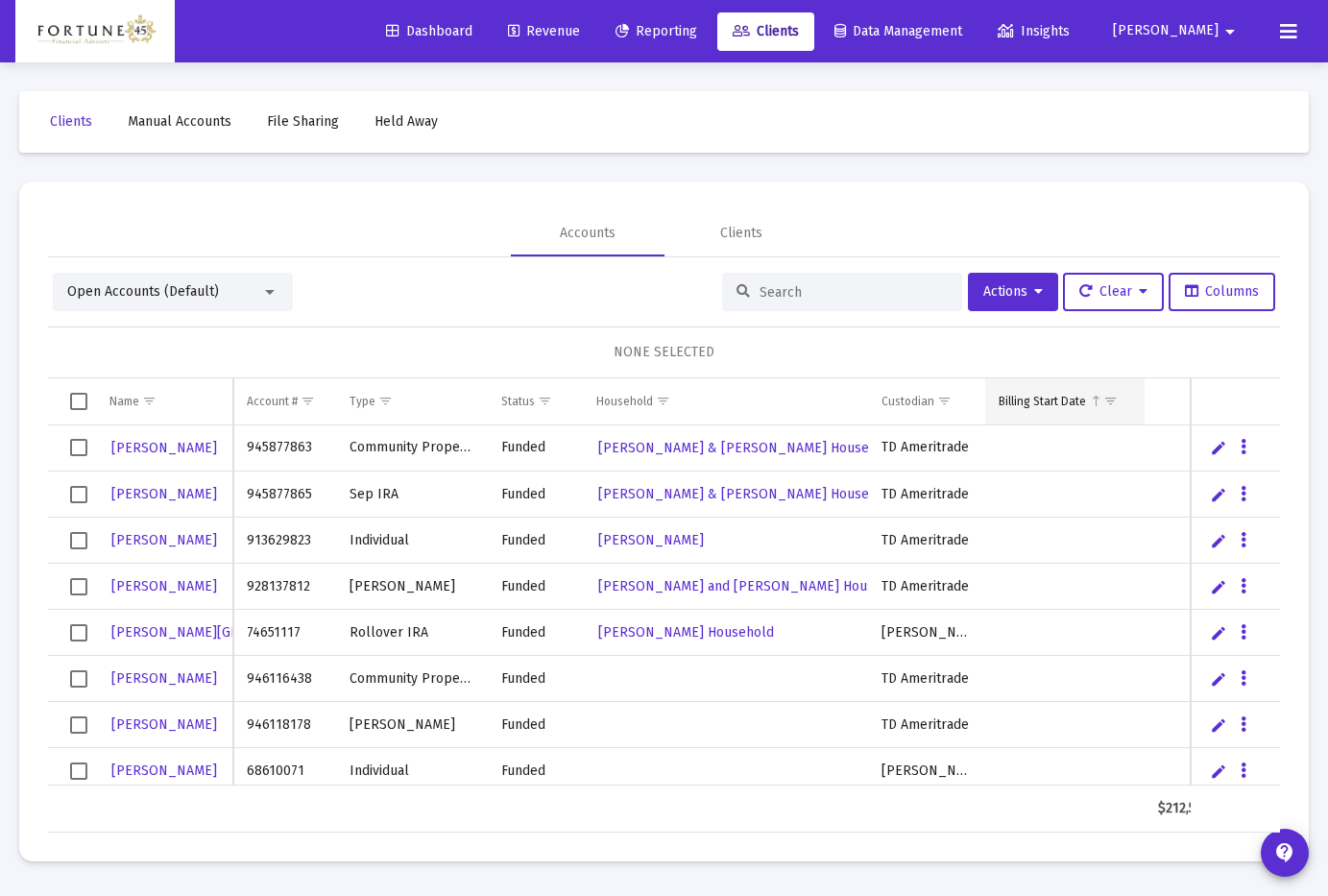 click at bounding box center (1110, 400) 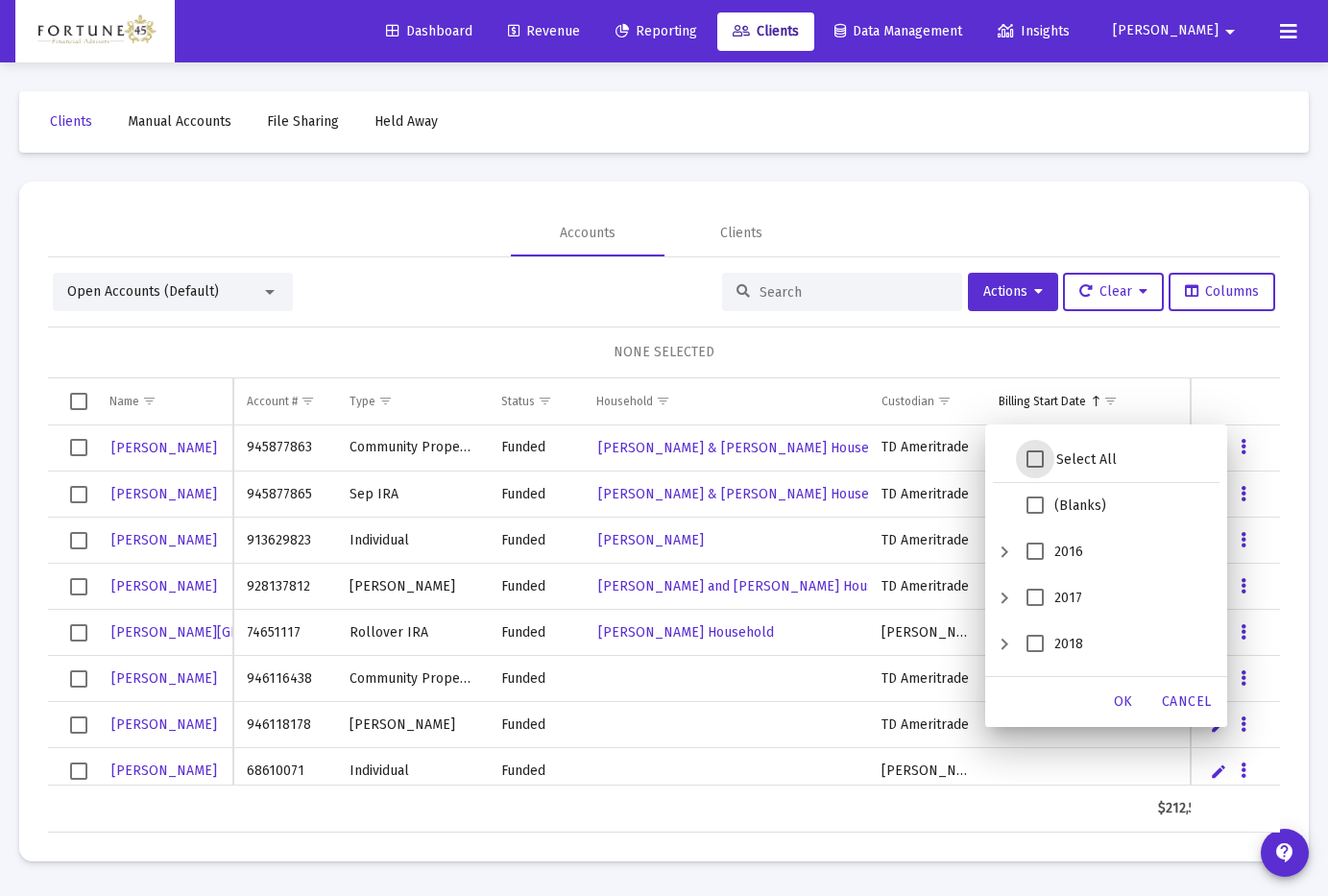 click on "Select All" at bounding box center [1106, 459] 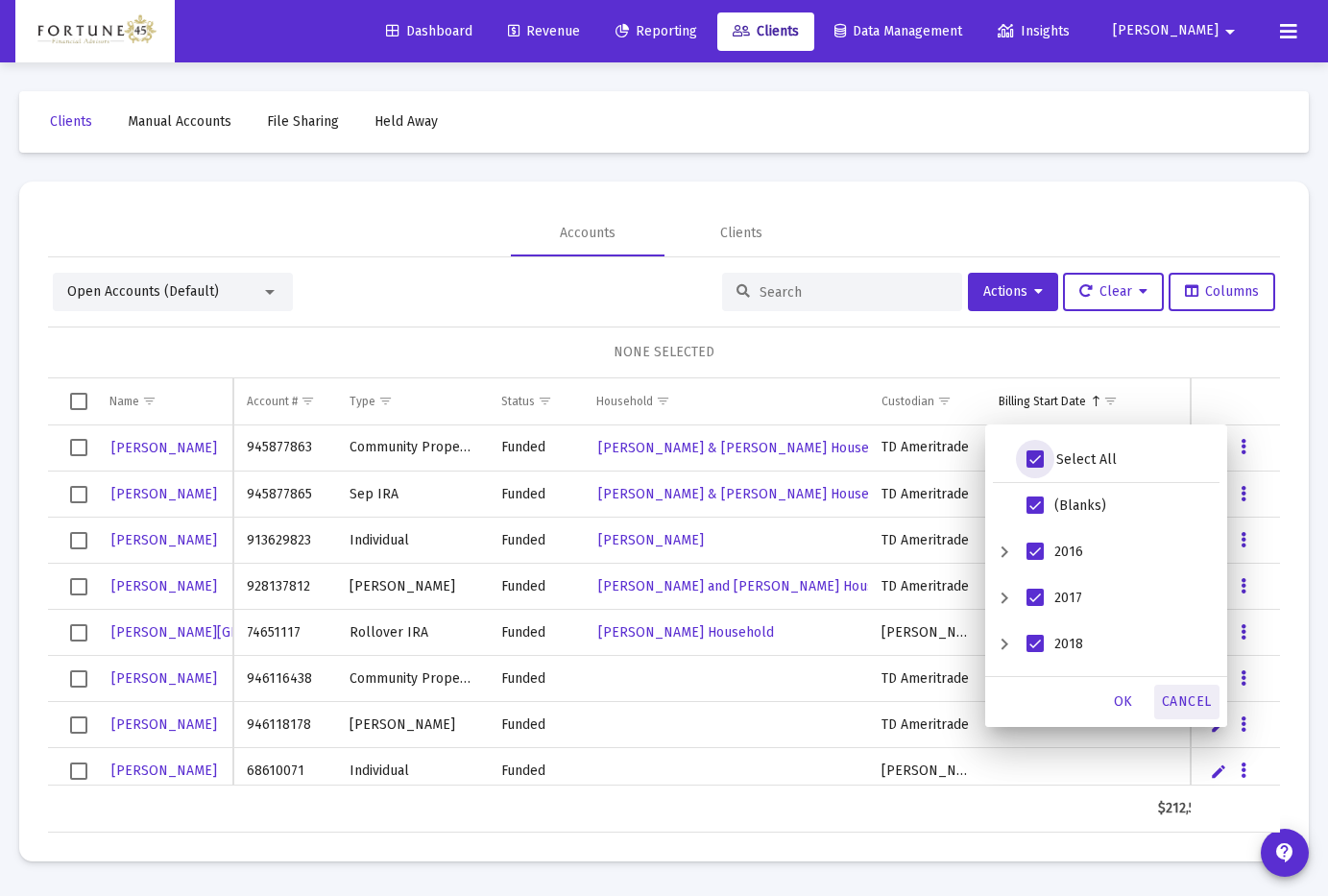 drag, startPoint x: 1211, startPoint y: 693, endPoint x: 1187, endPoint y: 673, distance: 31.240999 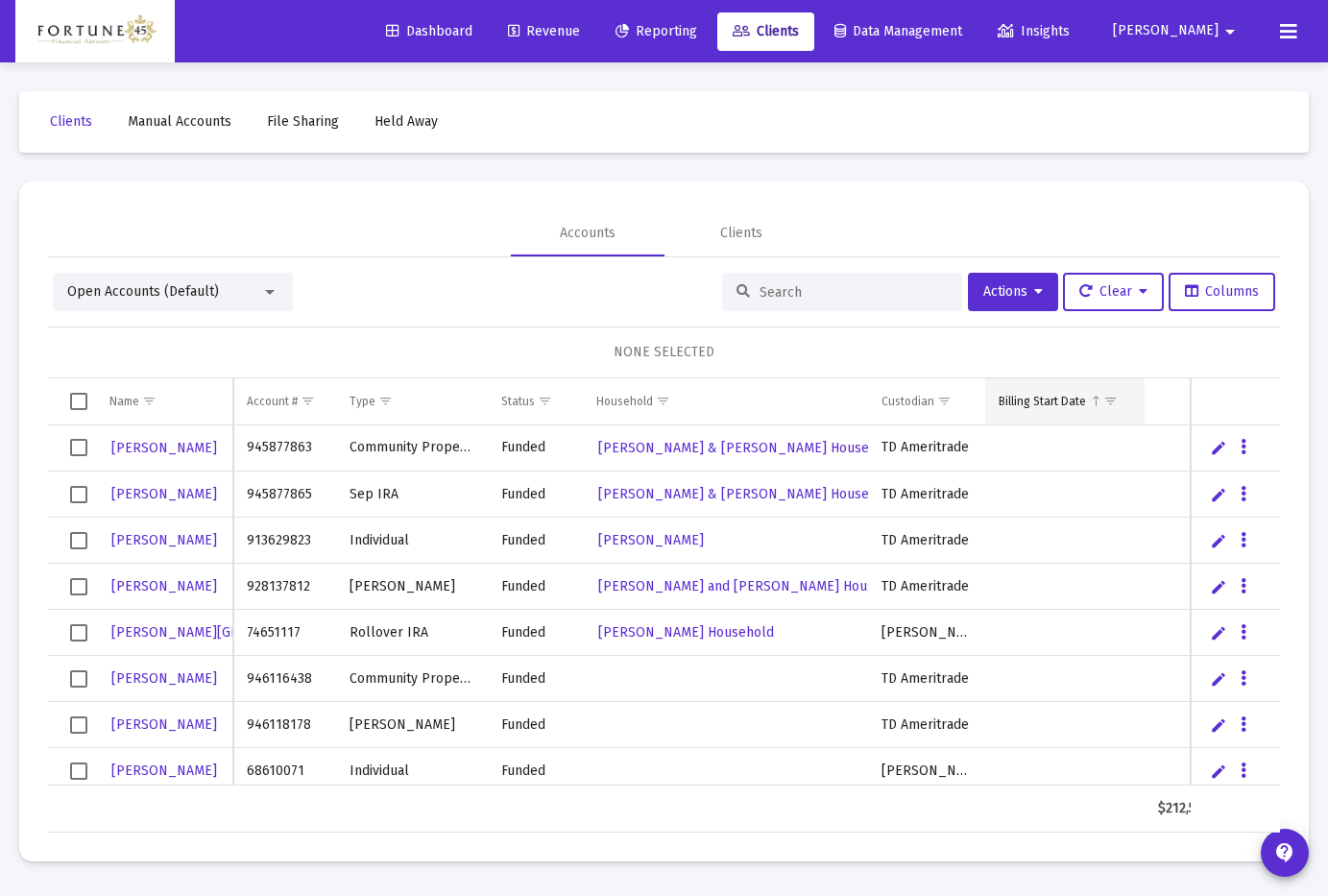 click at bounding box center (1096, 400) 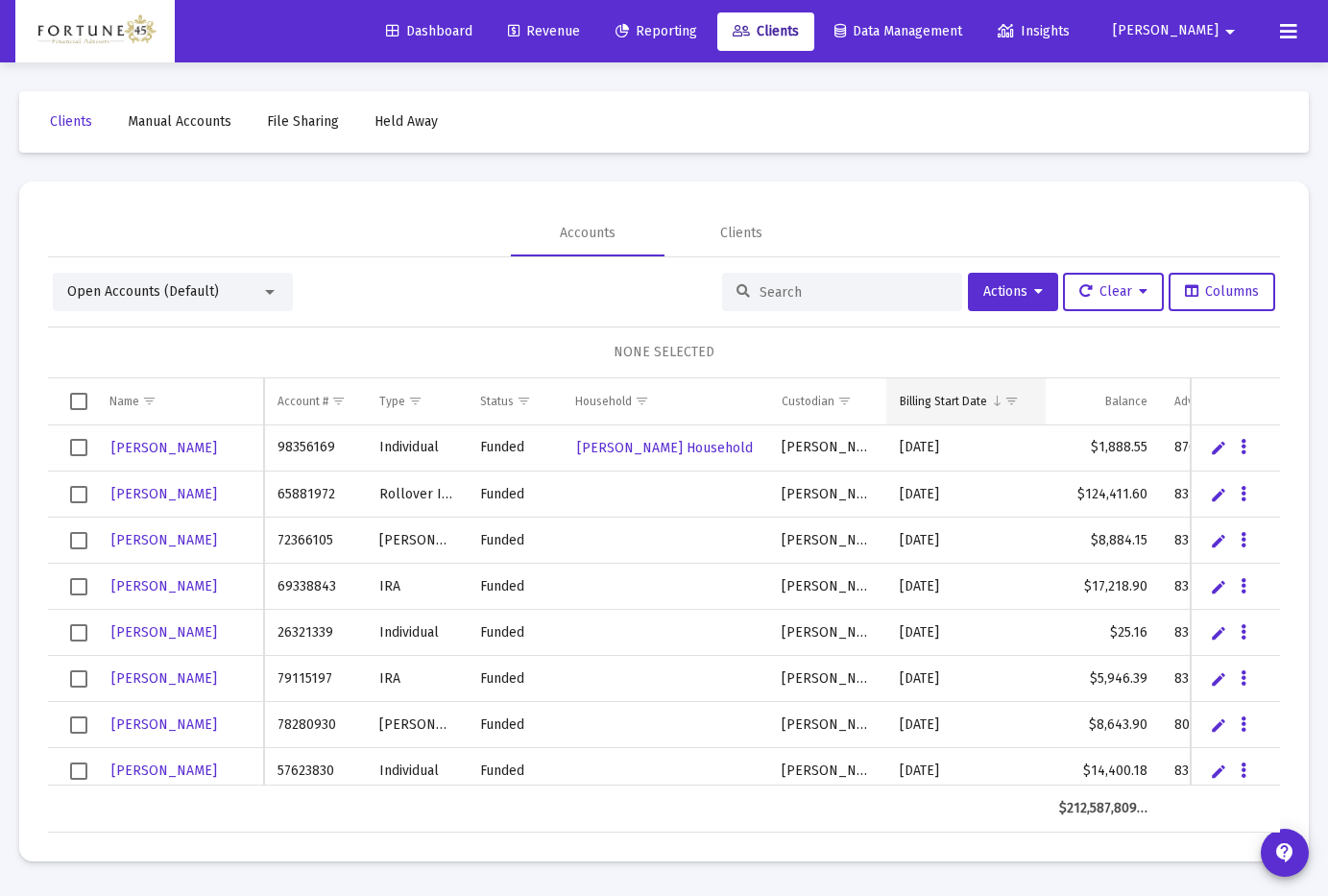 click at bounding box center (1011, 400) 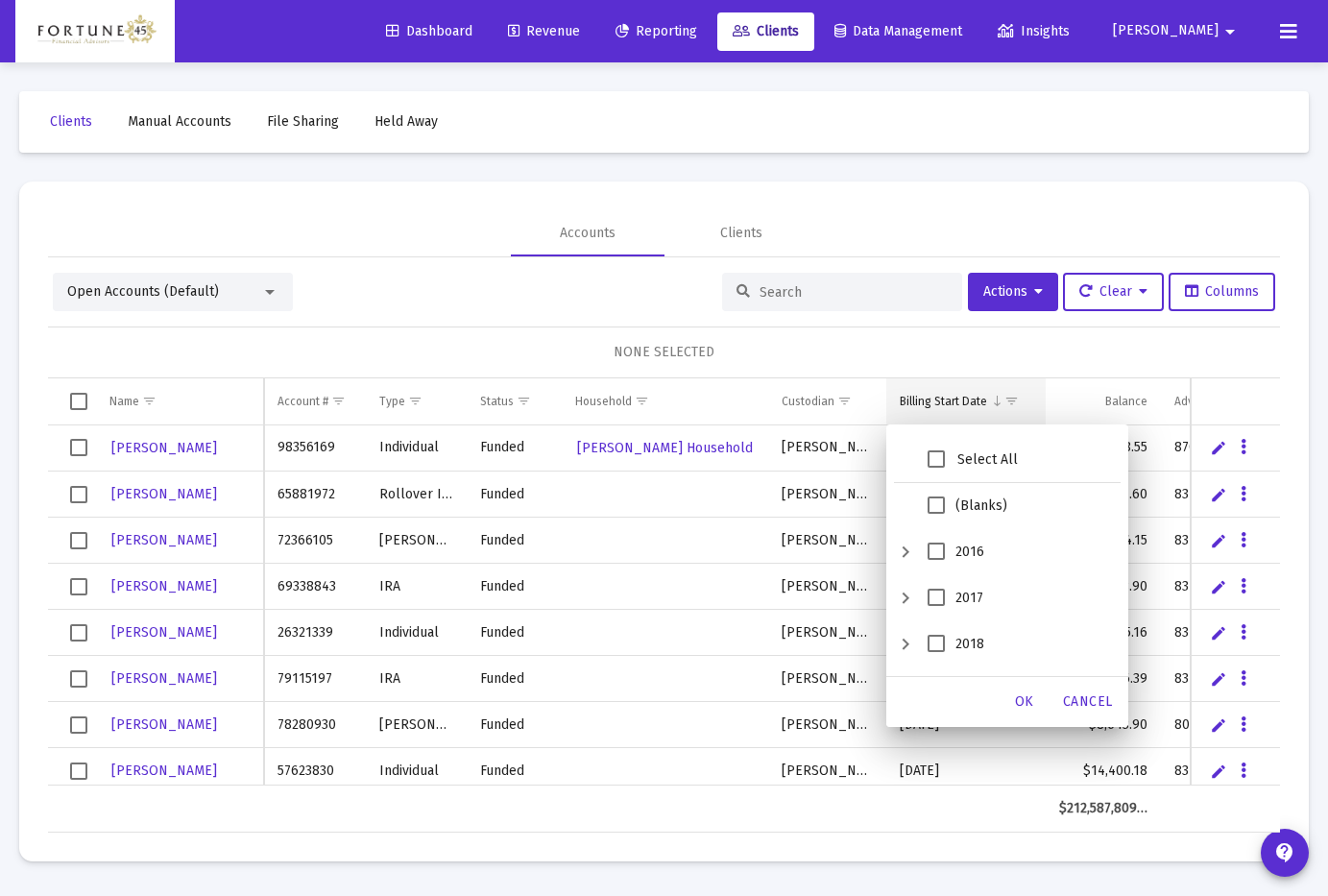 click on "Billing Start Date" at bounding box center [966, 401] 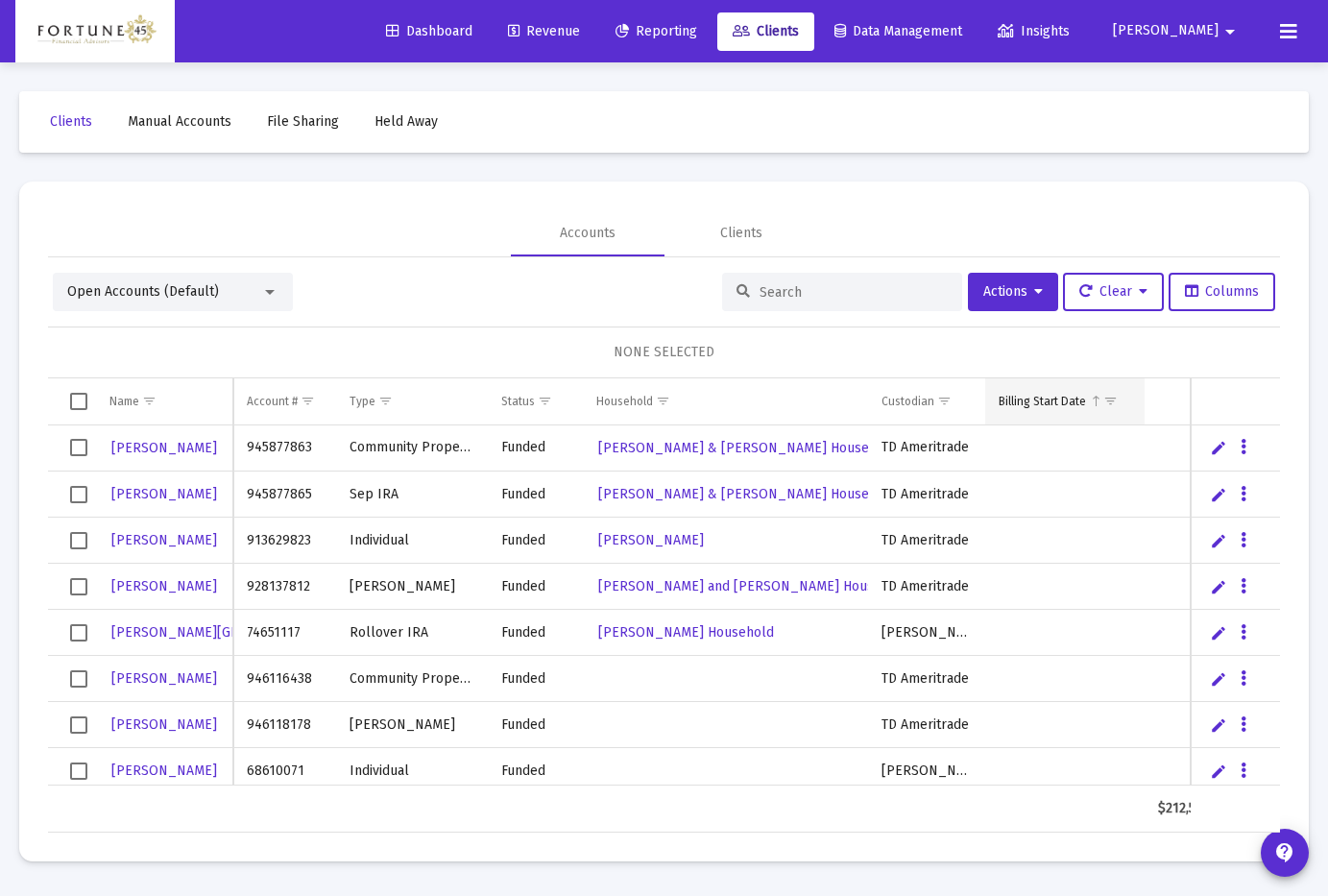 click at bounding box center [1110, 400] 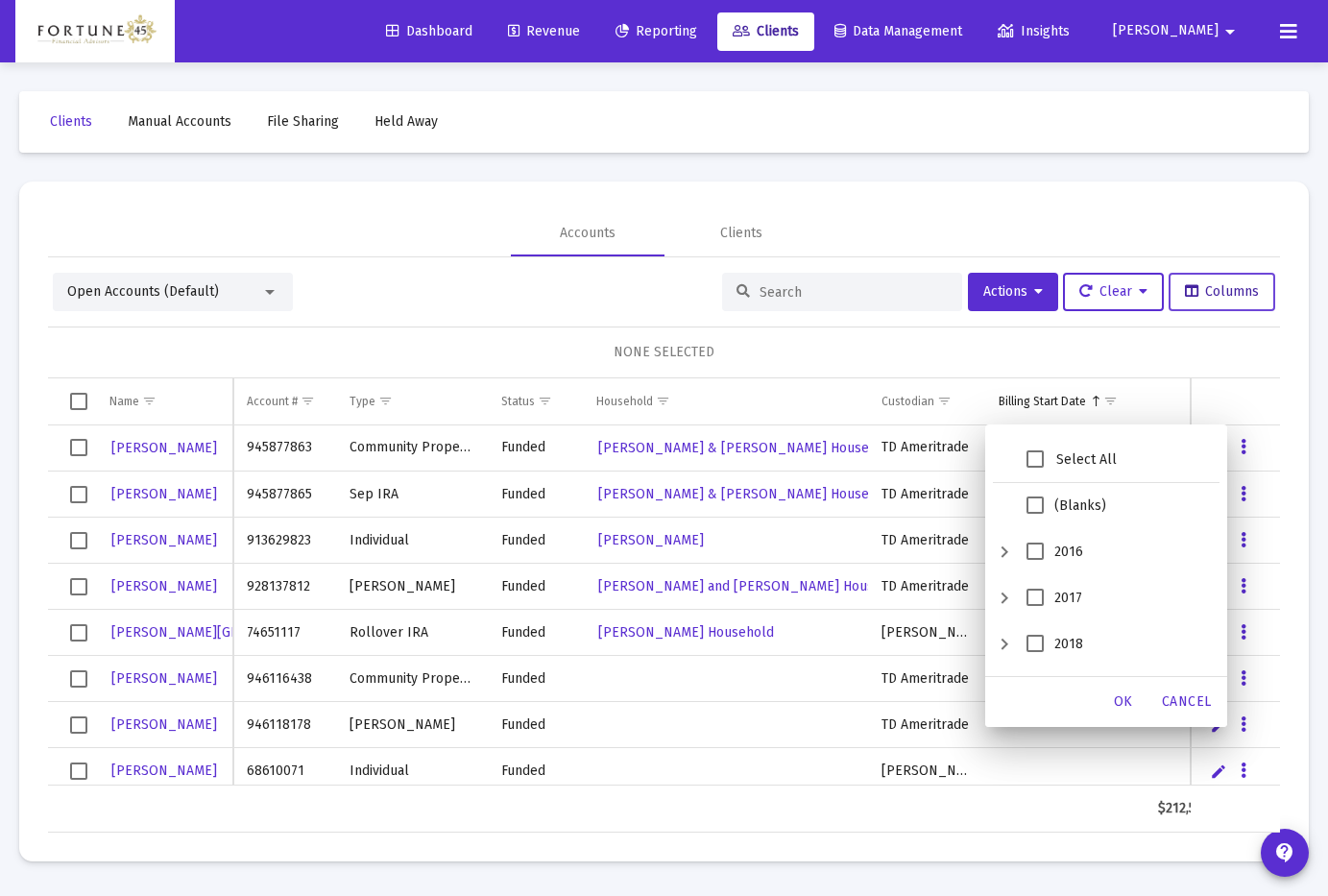 click on "Columns" at bounding box center [1221, 291] 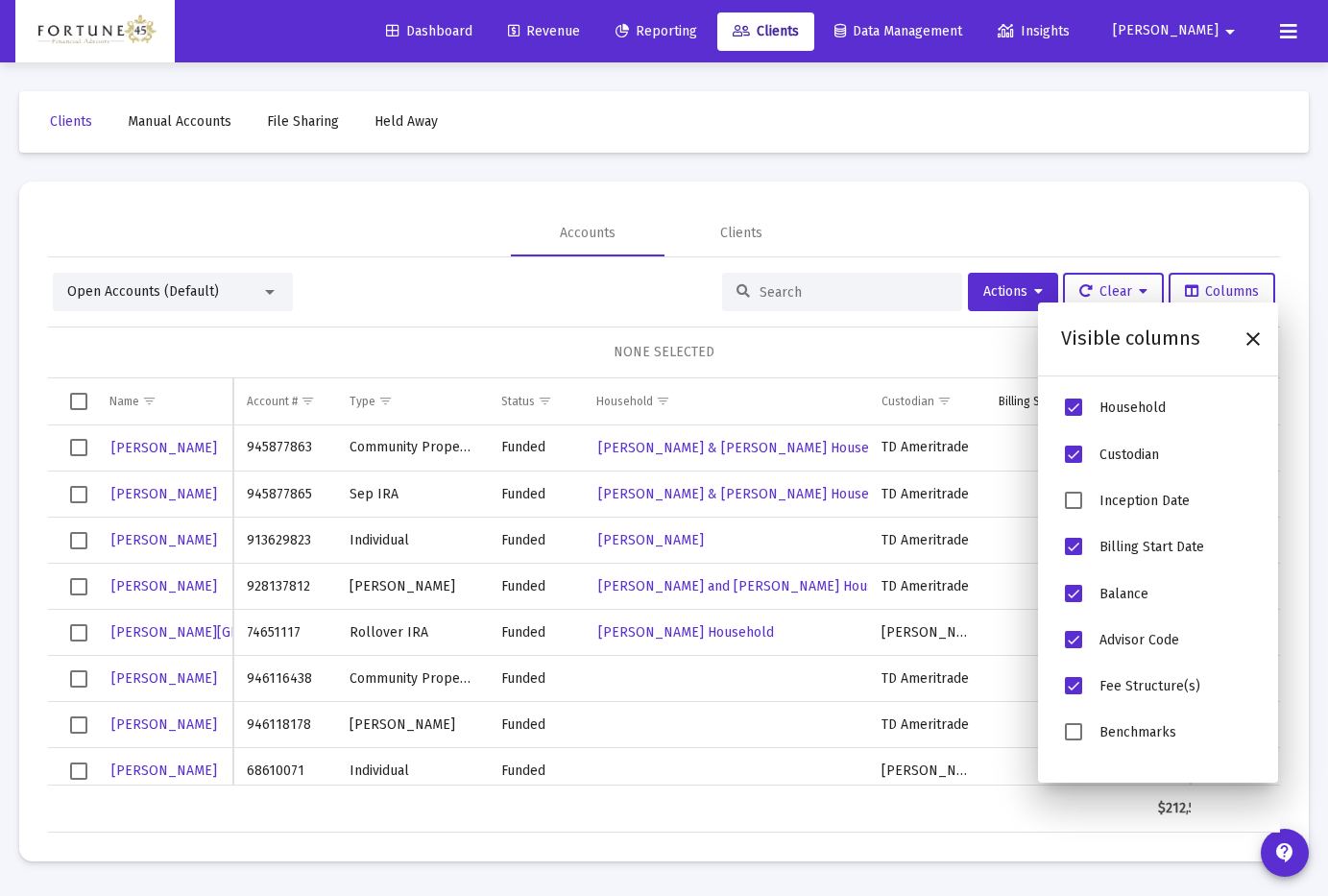 click at bounding box center [1074, 546] 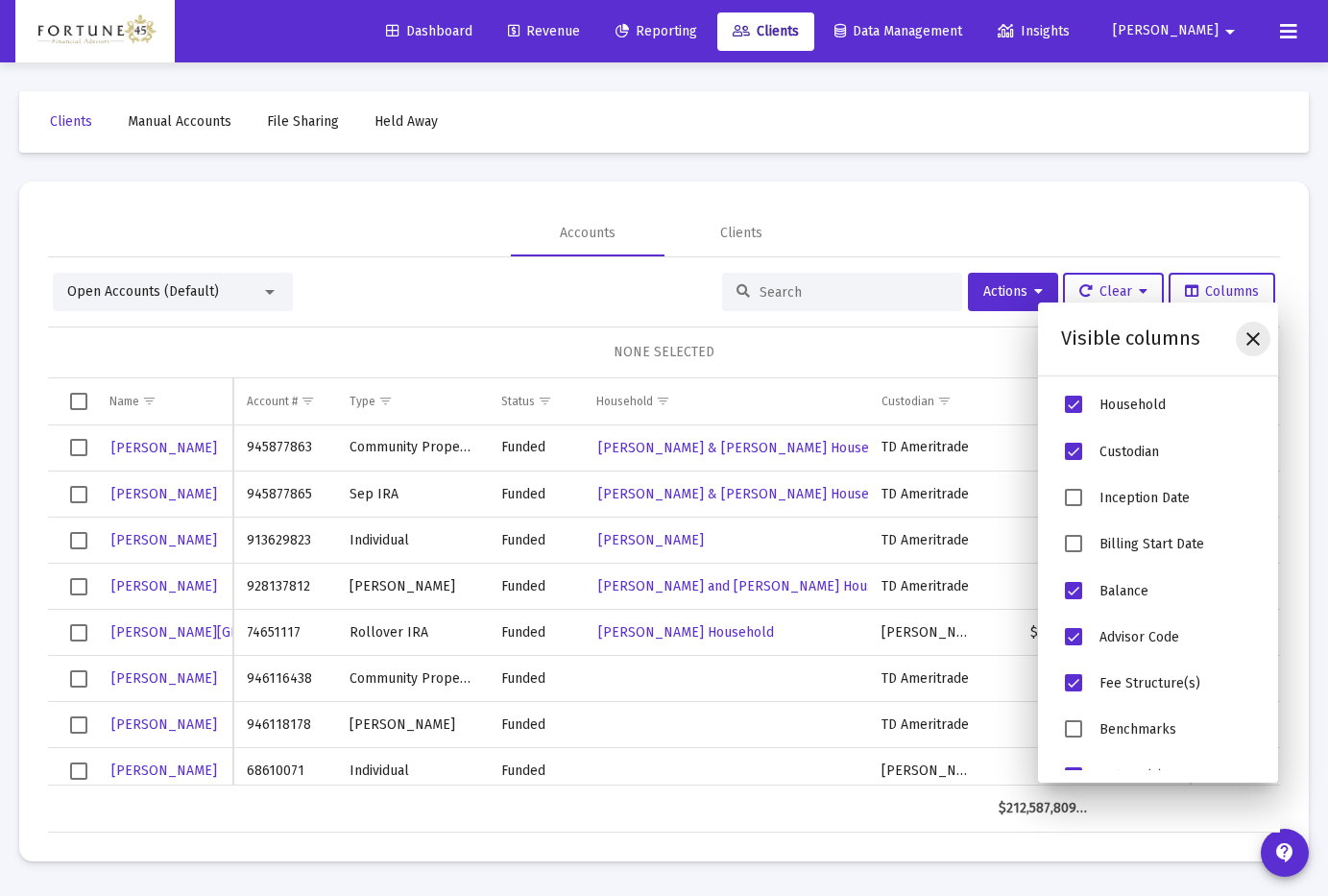 click at bounding box center (1253, 339) 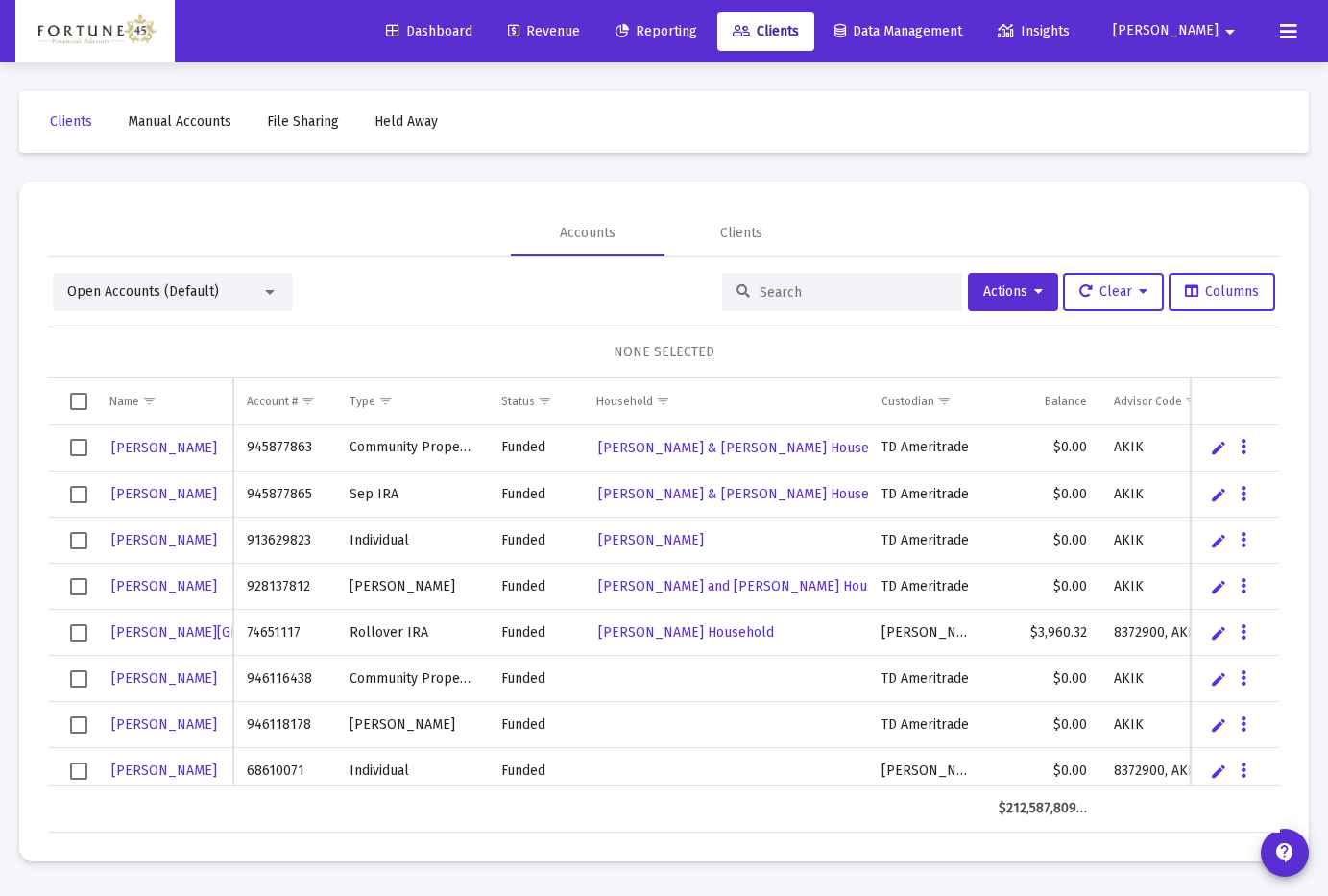 drag, startPoint x: 584, startPoint y: 4, endPoint x: 495, endPoint y: 31, distance: 93.00538 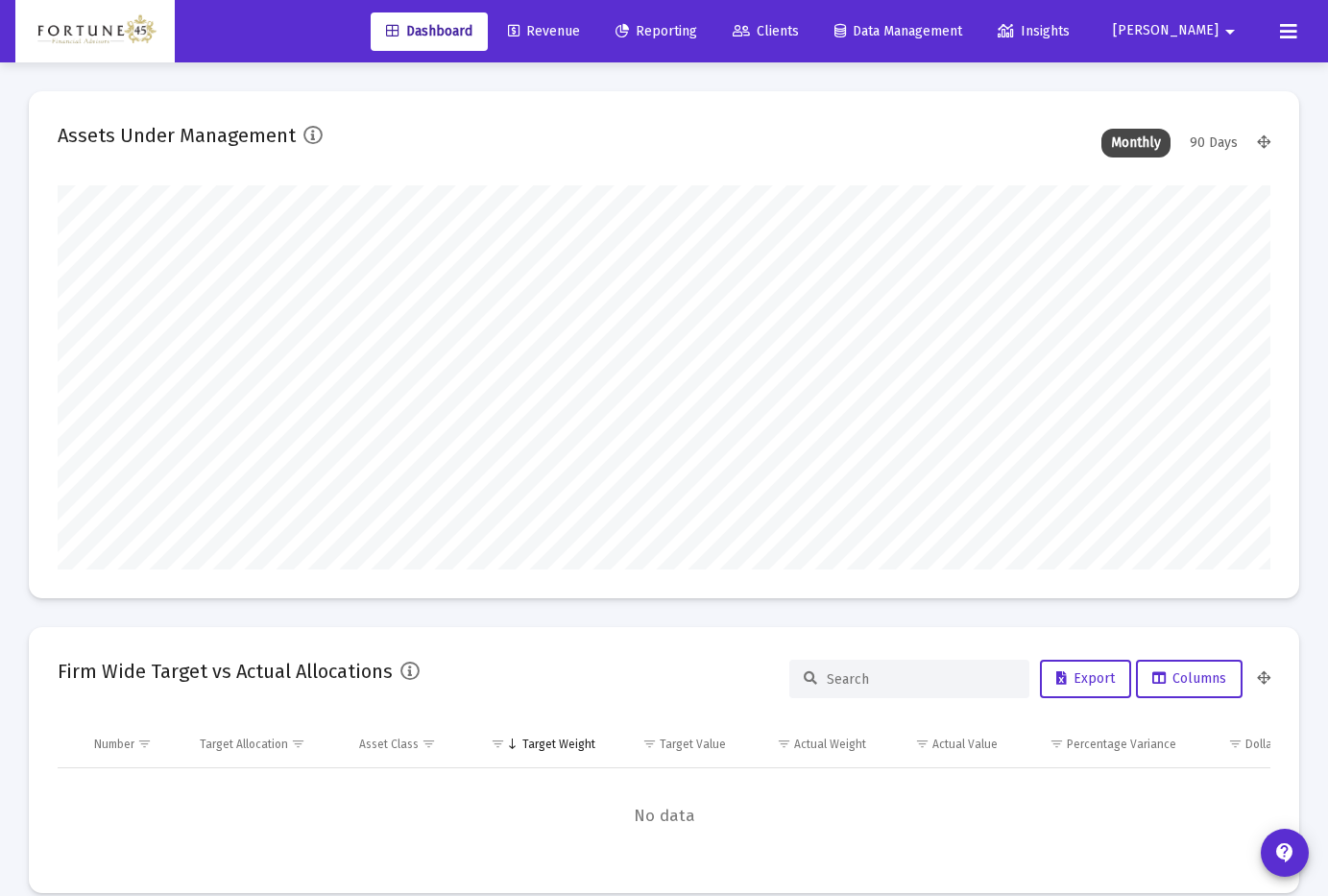 click on "Clients" 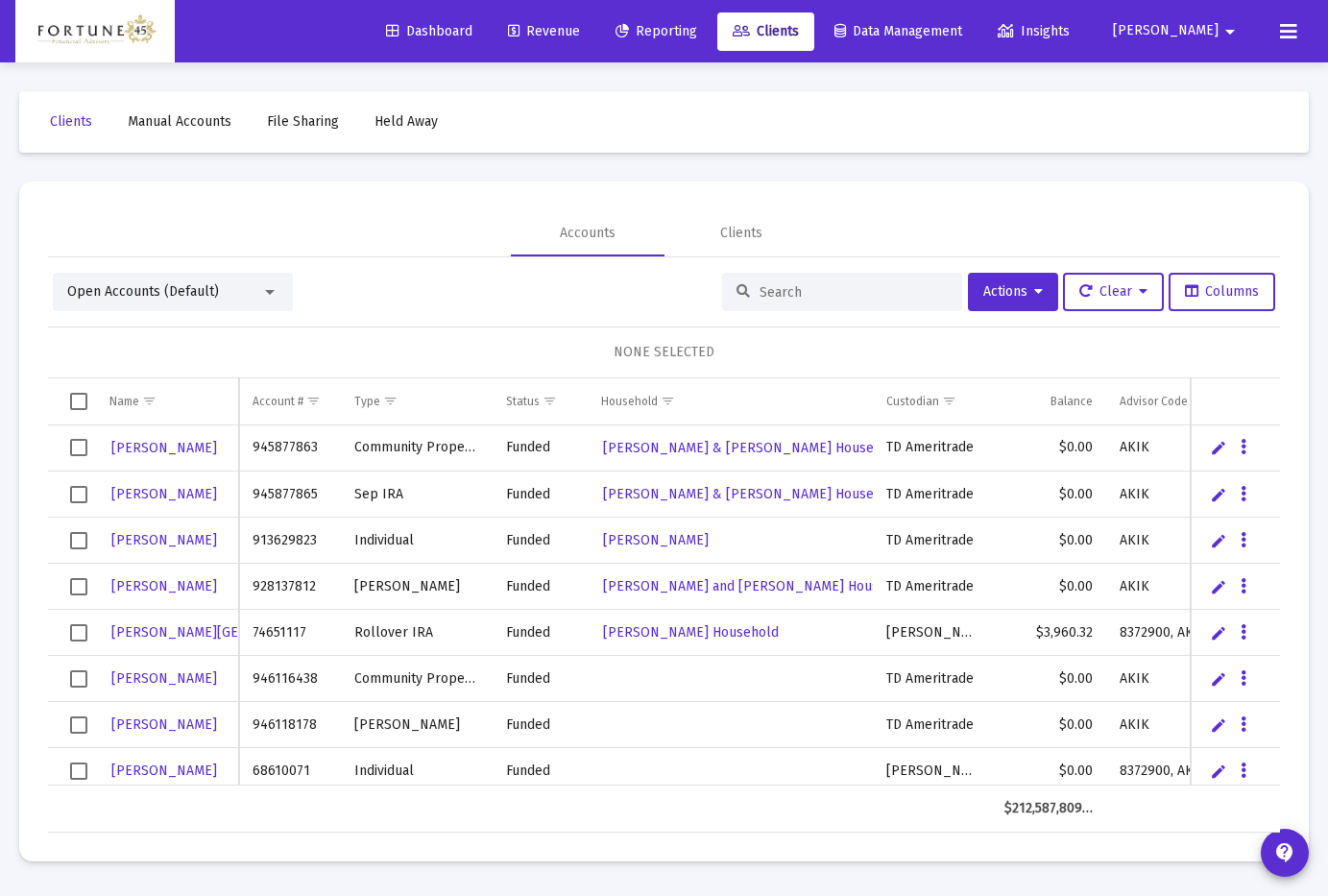 click at bounding box center [854, 292] 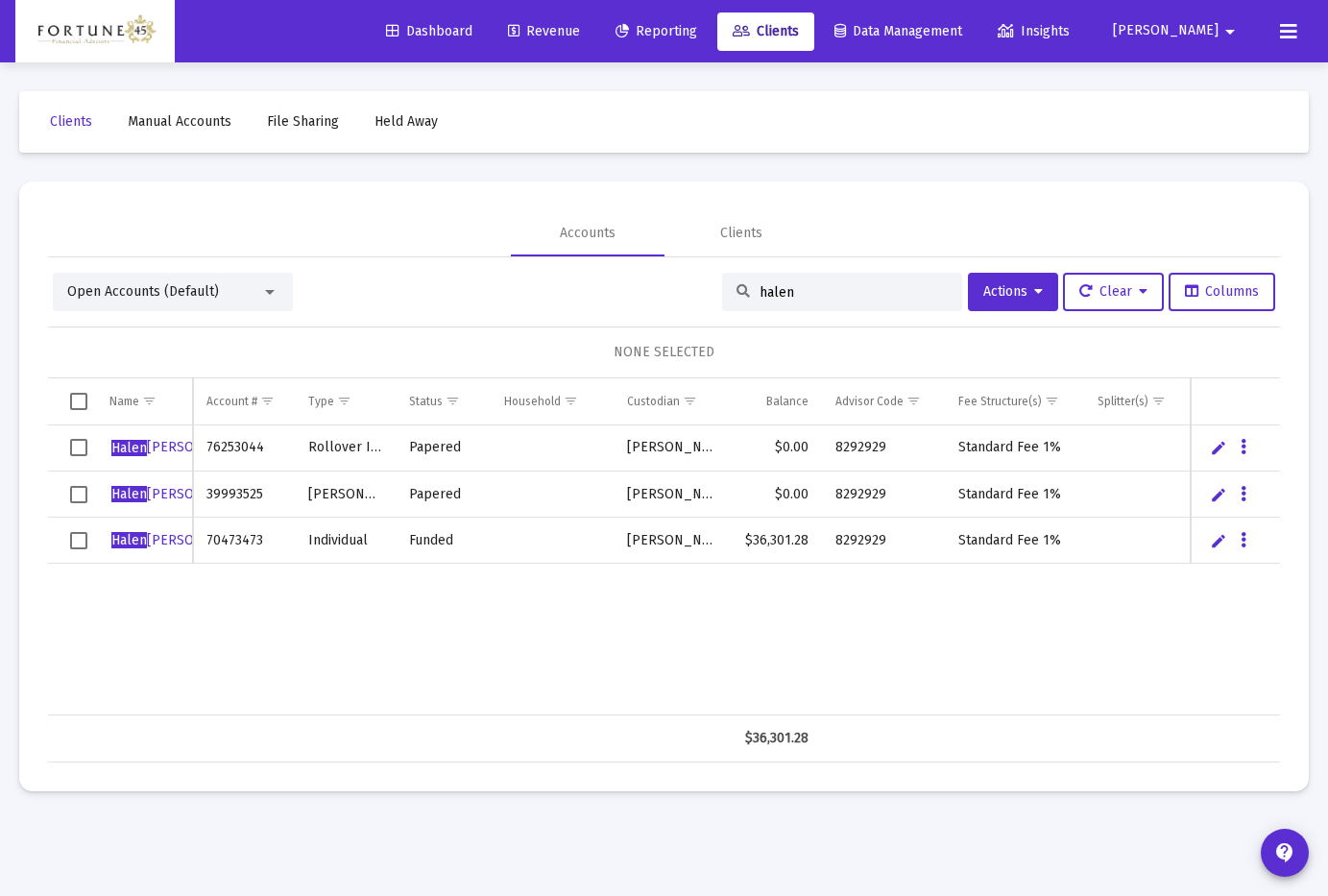 type on "halen" 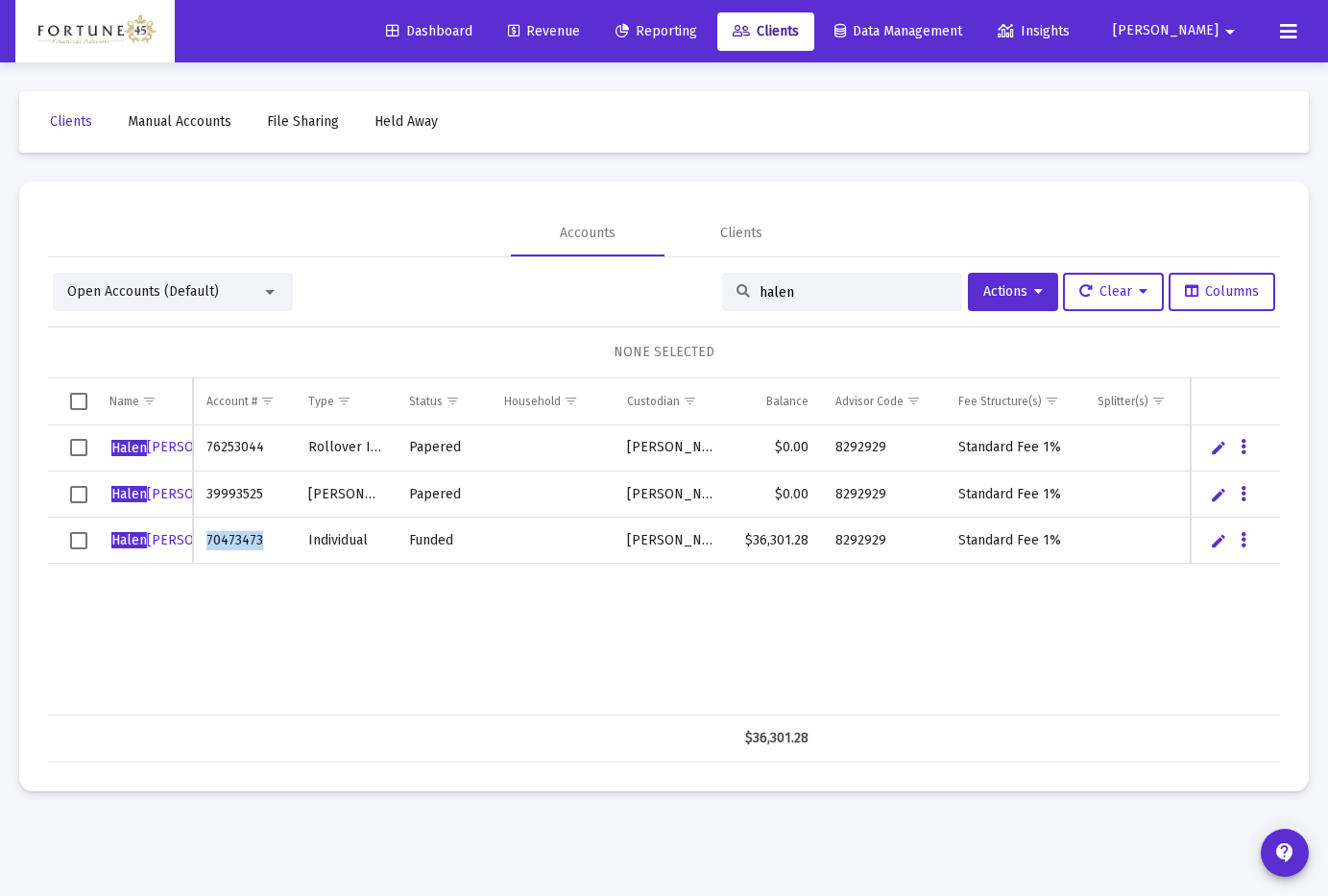 click on "70473473" at bounding box center [244, 541] 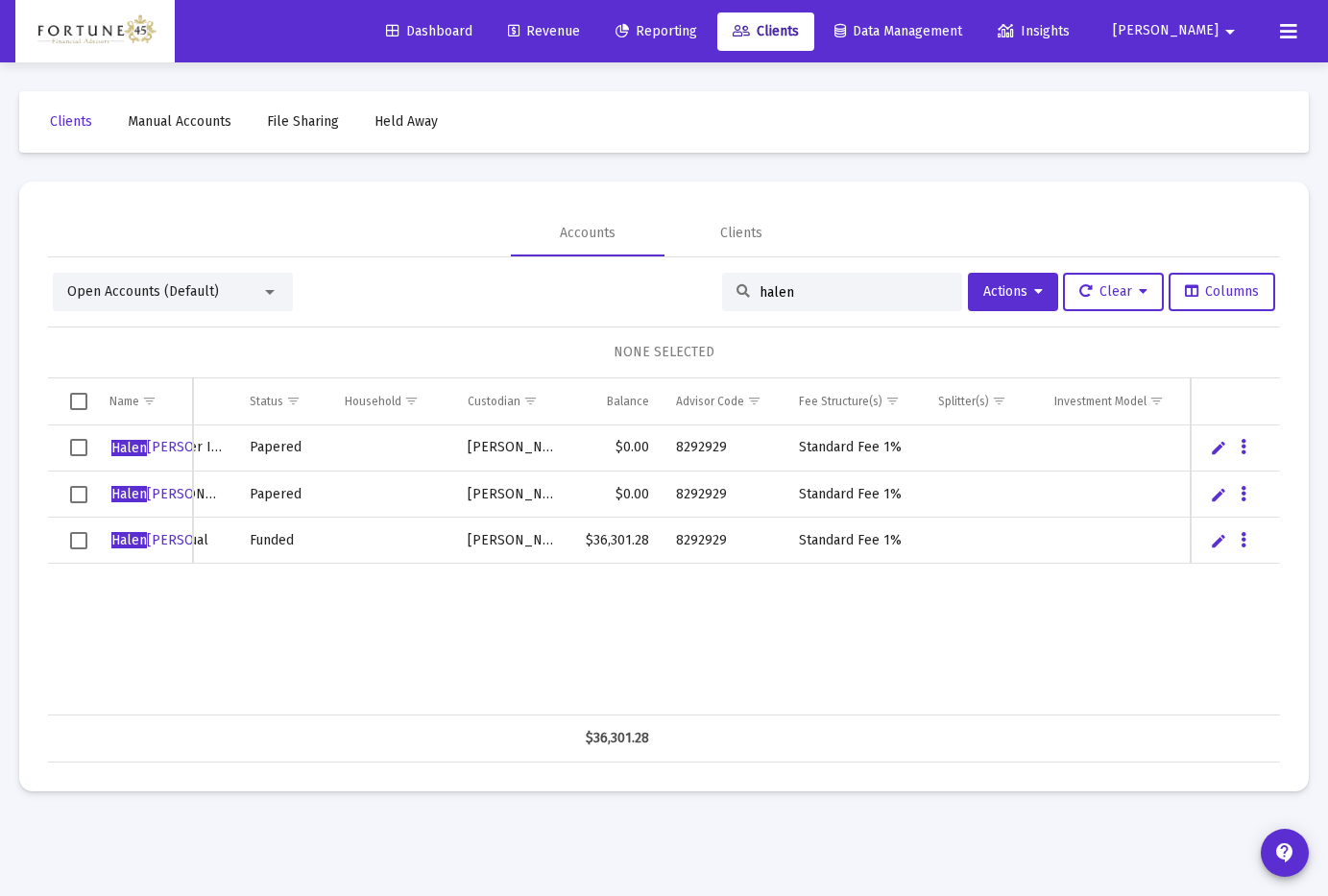 scroll, scrollTop: 0, scrollLeft: 162, axis: horizontal 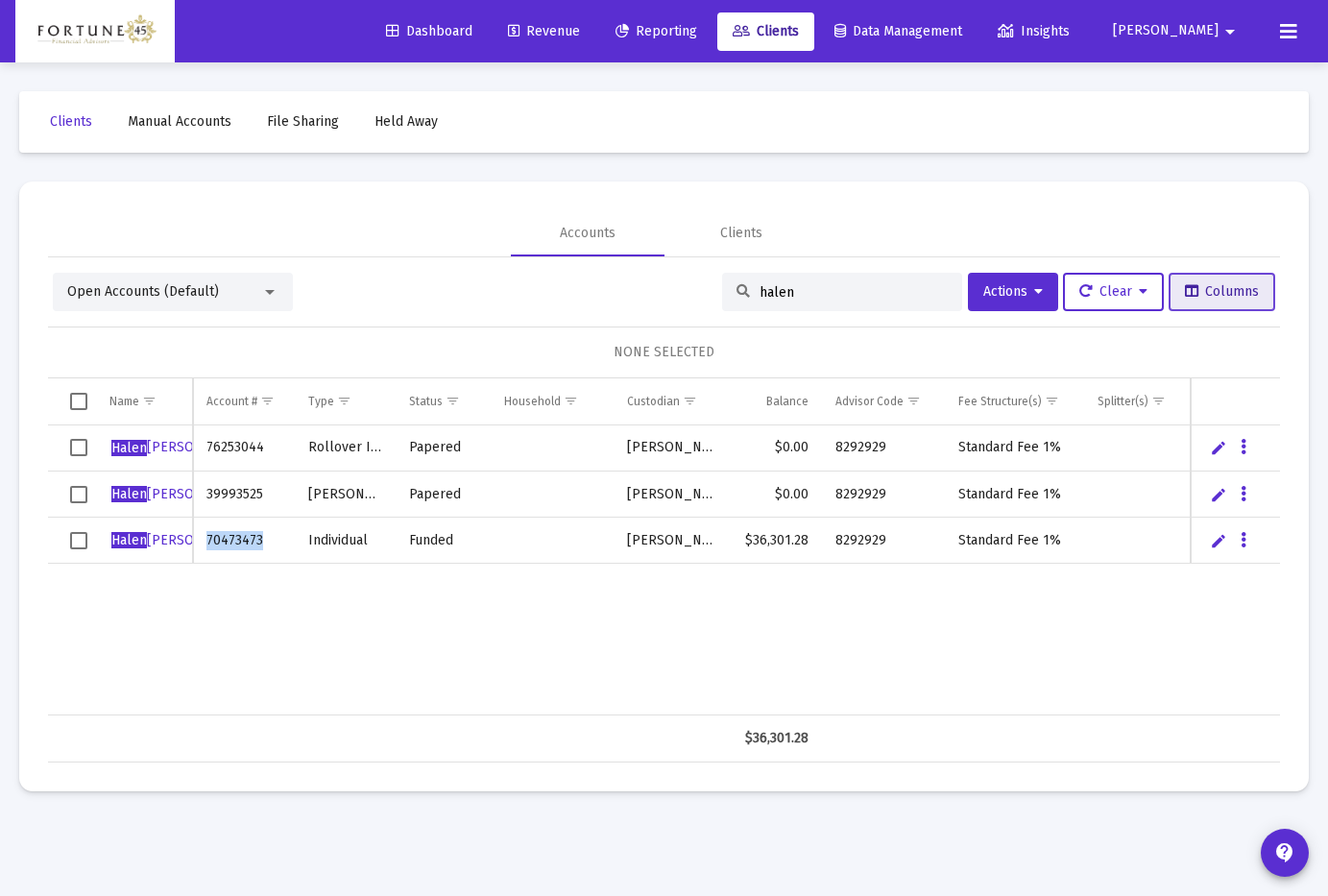 click on "Columns" at bounding box center (1221, 291) 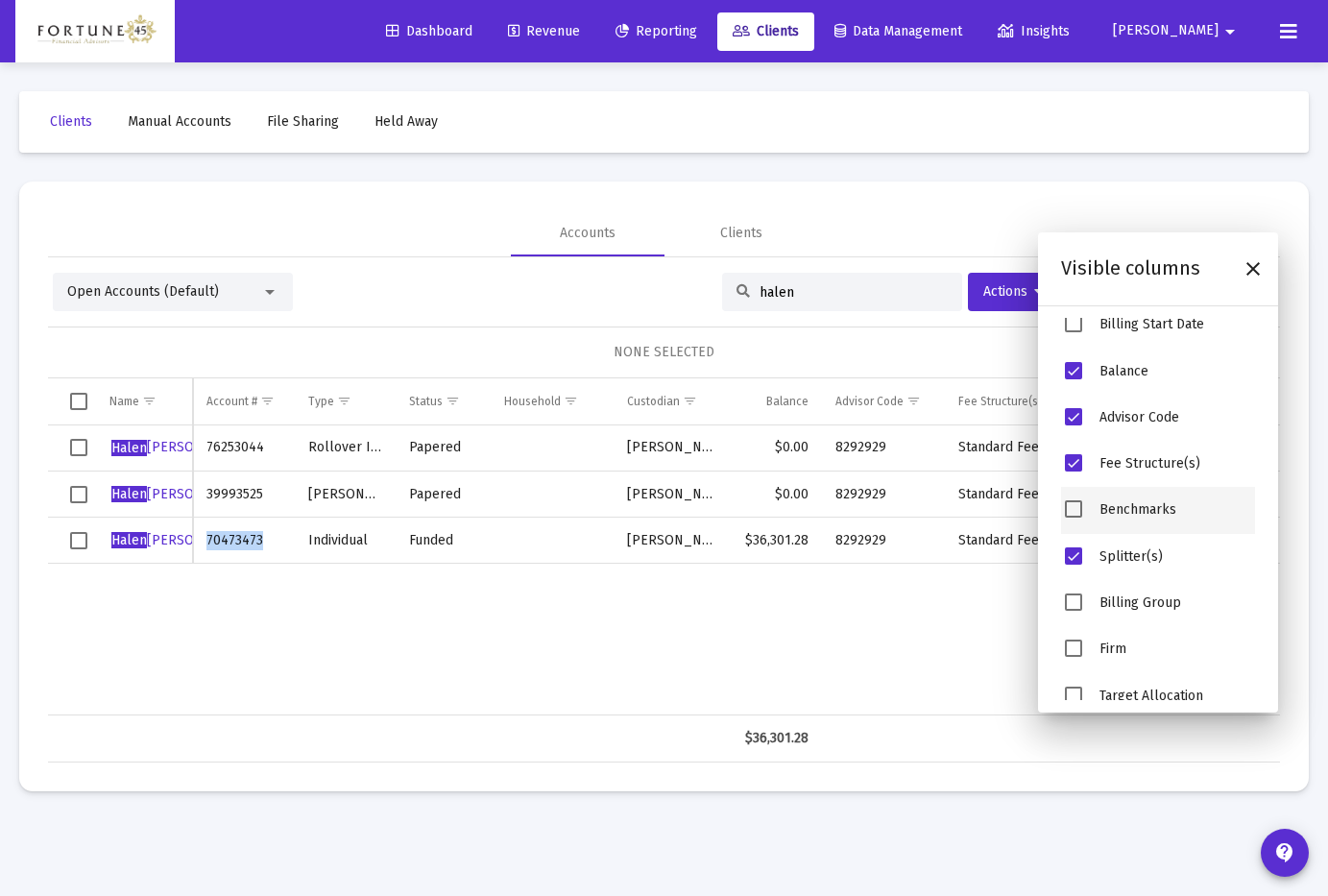 scroll, scrollTop: 390, scrollLeft: 0, axis: vertical 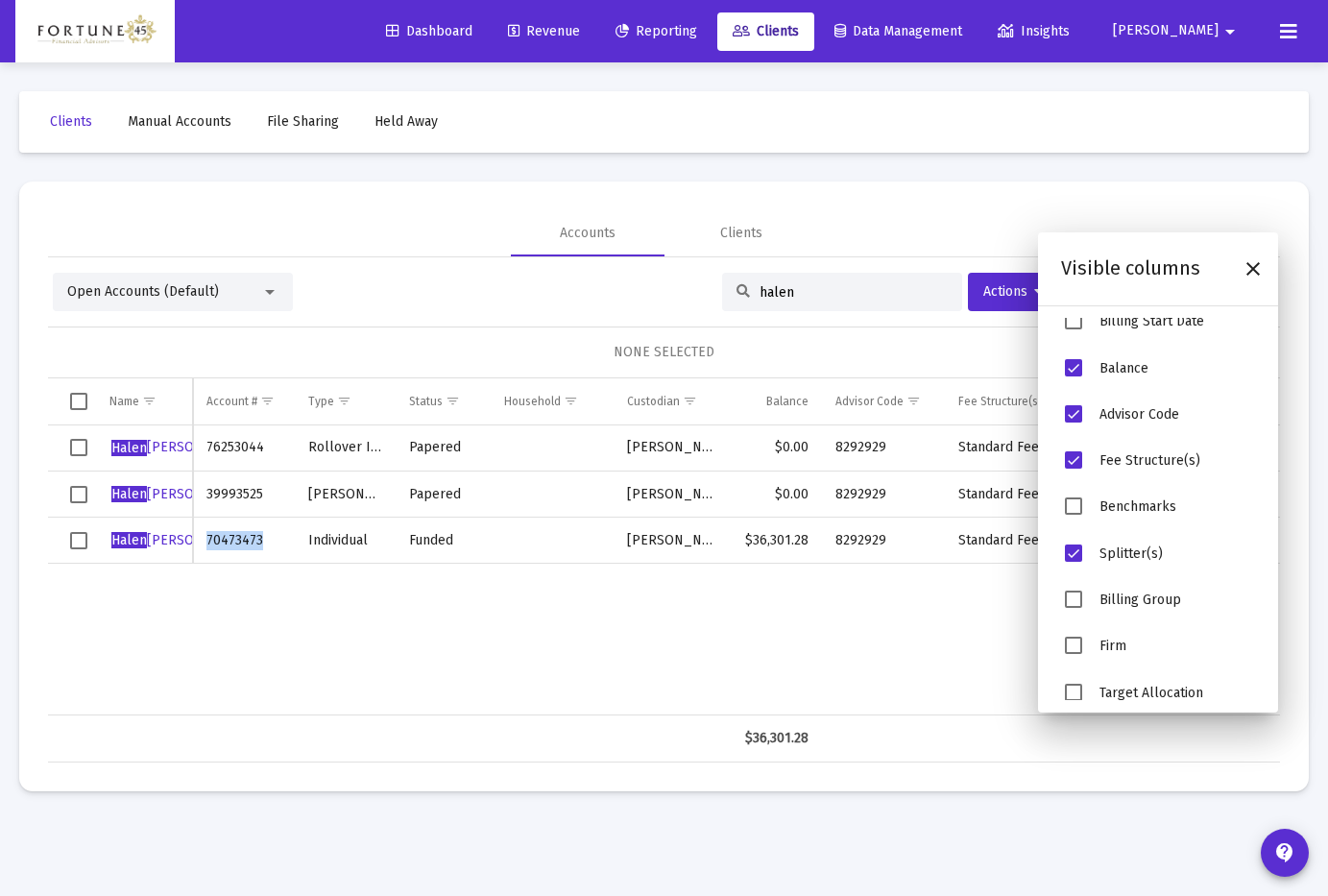 click at bounding box center [1074, 599] 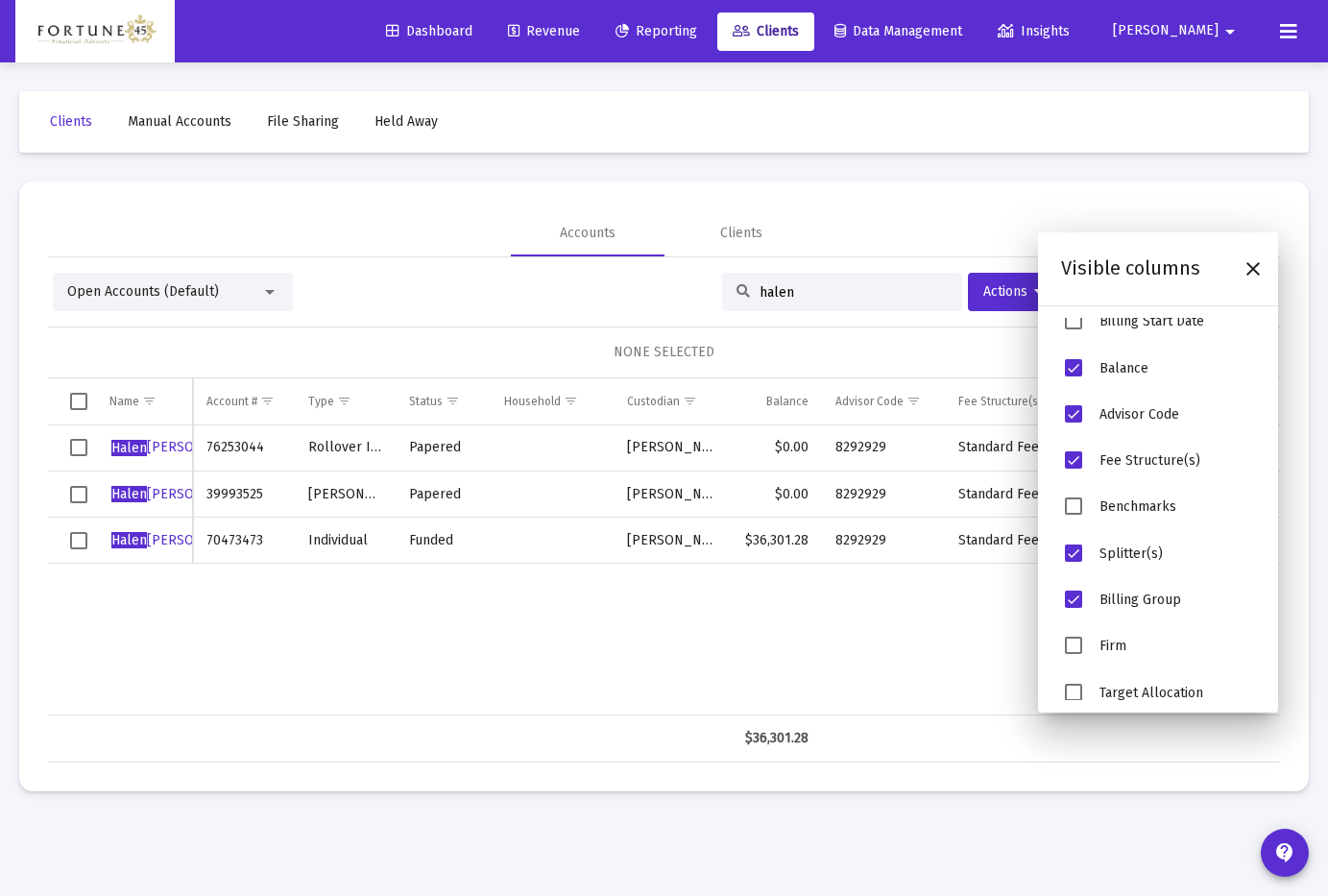 click on "Halen  Cox  76253044 Rollover IRA  Papered  Schwab $0.00 8292929 Standard Fee 1%     Halen  Cox Household            Halen  Cox  39993525 Roth IRA  Papered  Schwab $0.00 8292929 Standard Fee 1%     Halen  Cox Household            Halen  Cox  70473473 Individual  Funded  Schwab $36,301.28 8292929 Standard Fee 1%     Halen  Cox Household" at bounding box center (828, 570) 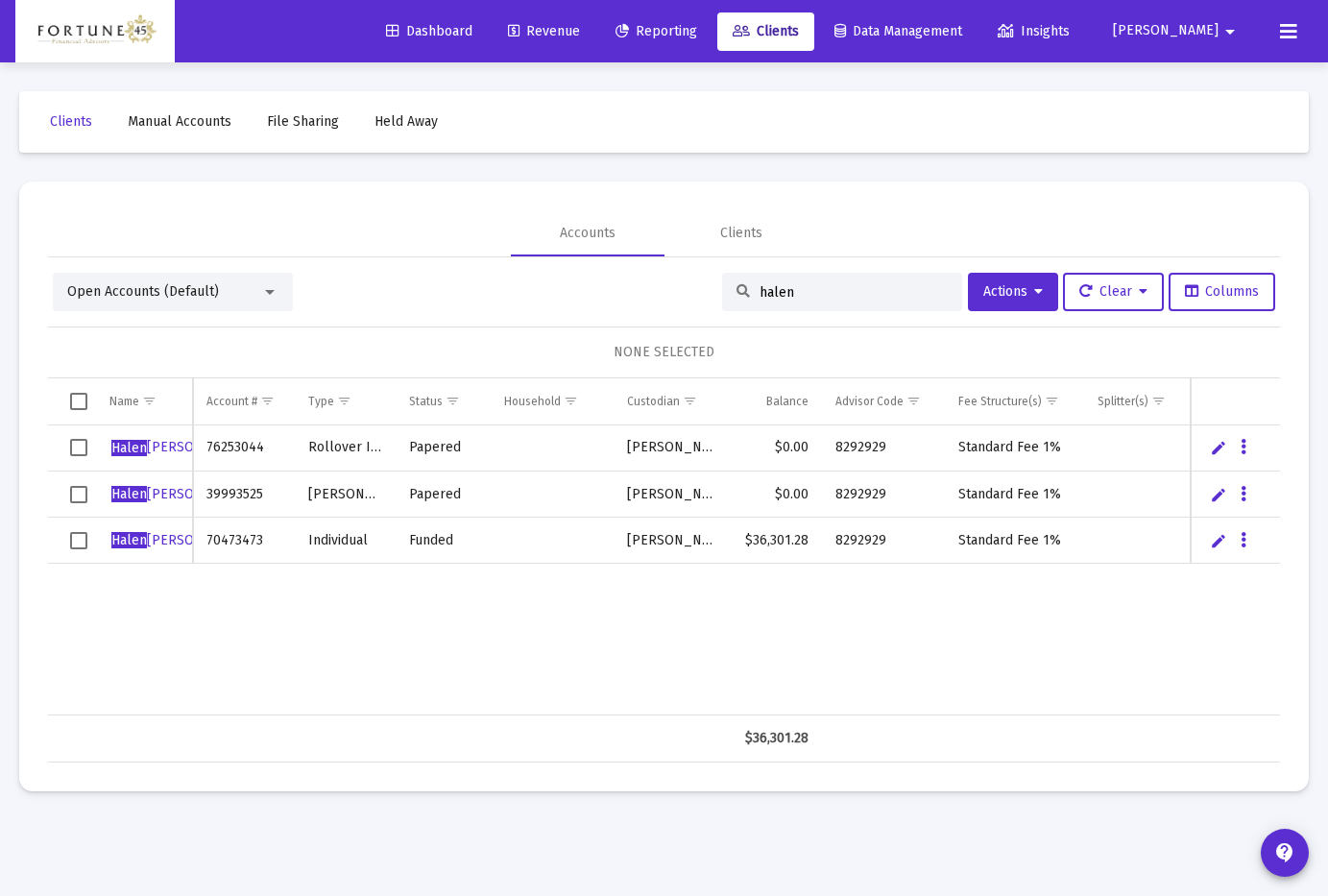scroll, scrollTop: 0, scrollLeft: 97, axis: horizontal 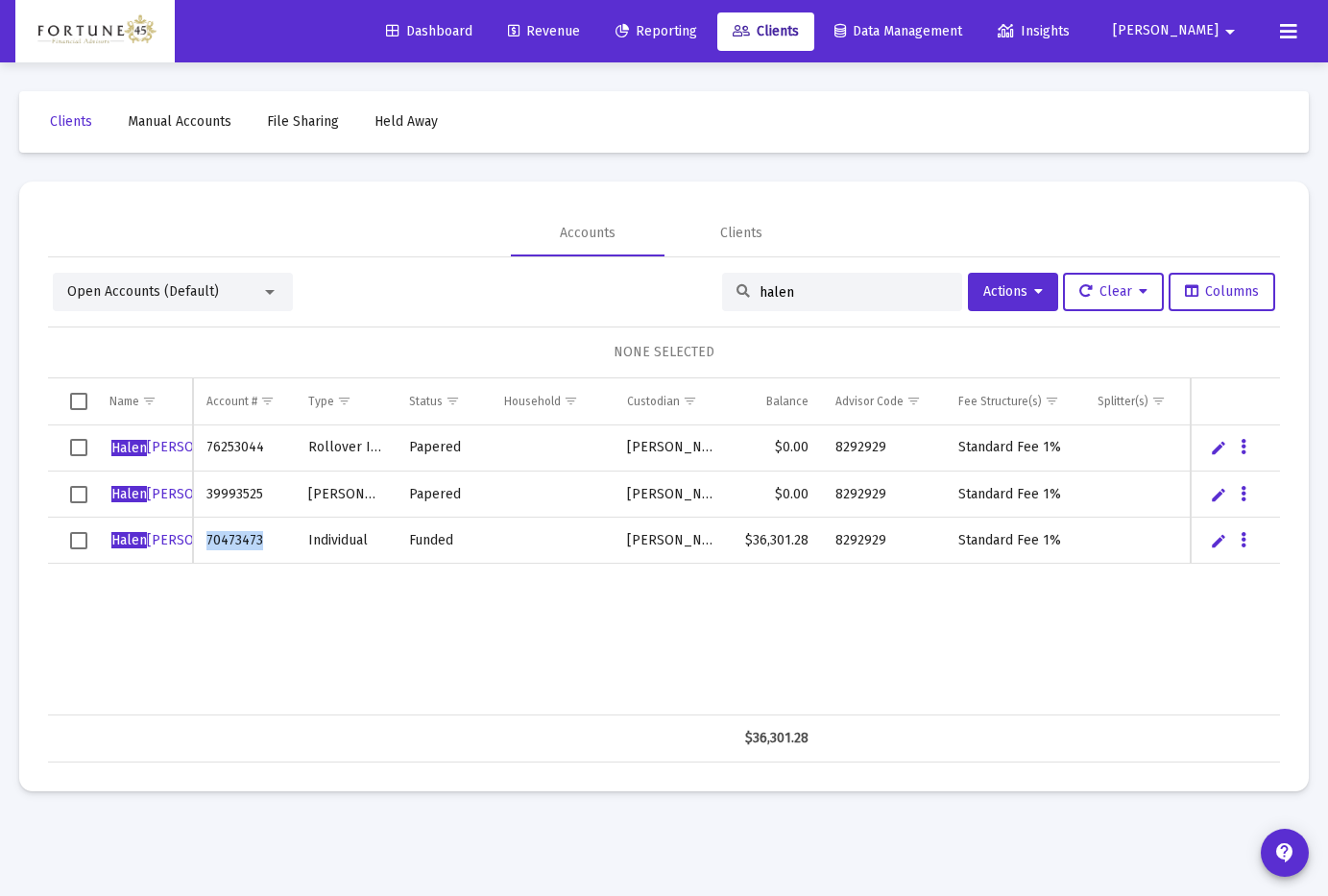 click on "70473473" at bounding box center [244, 541] 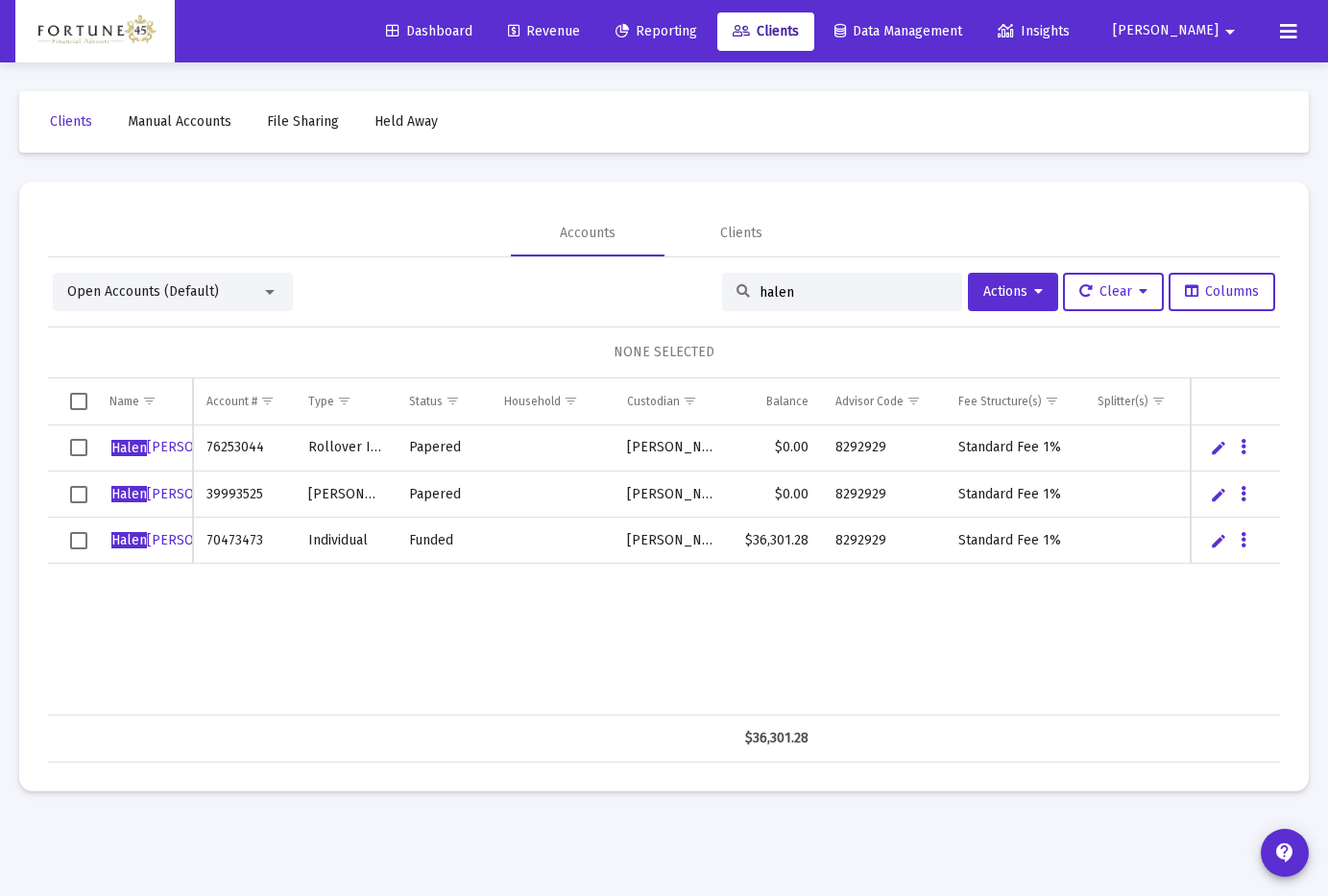 drag, startPoint x: 844, startPoint y: 288, endPoint x: 683, endPoint y: 290, distance: 161.0124 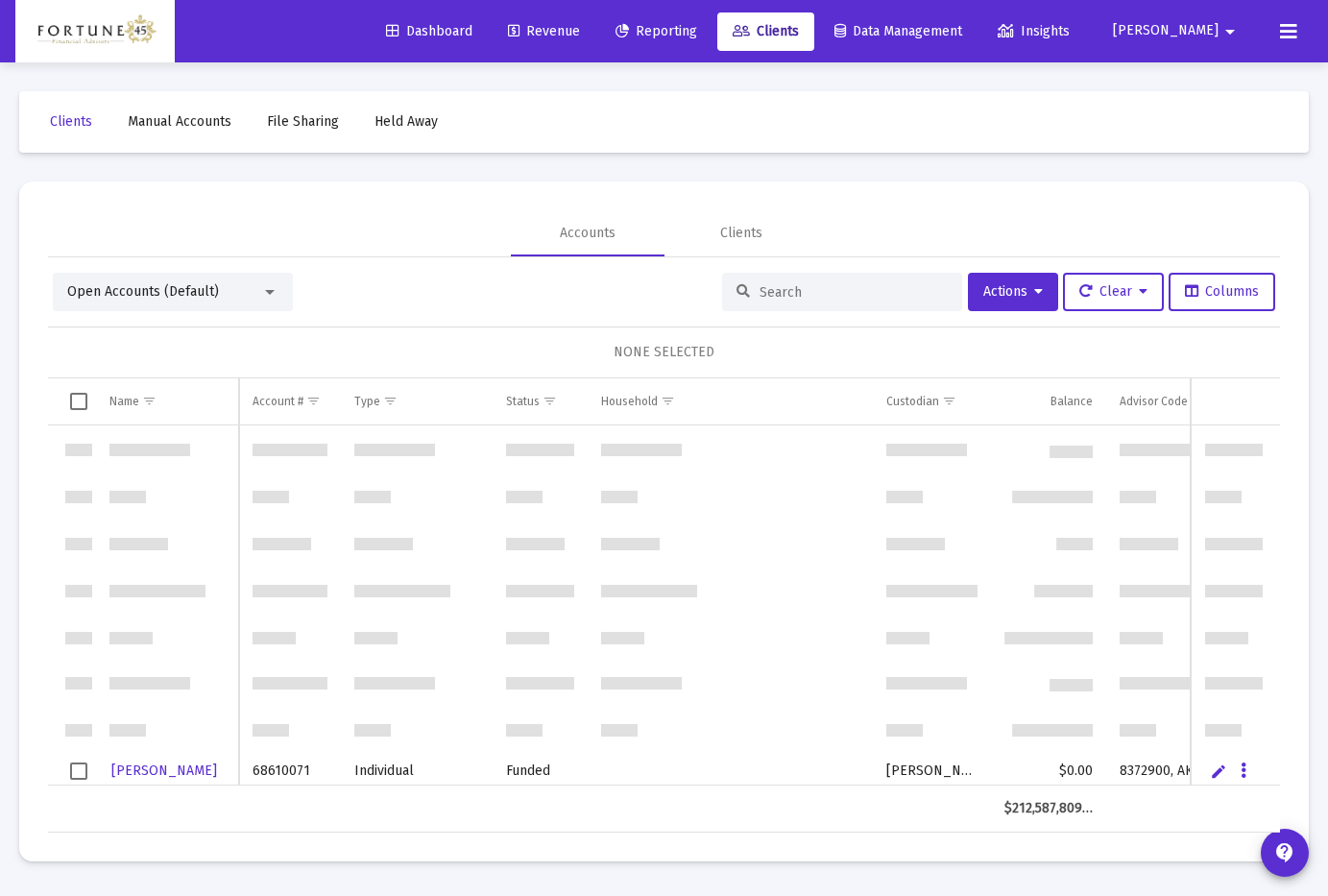 scroll, scrollTop: 356, scrollLeft: 0, axis: vertical 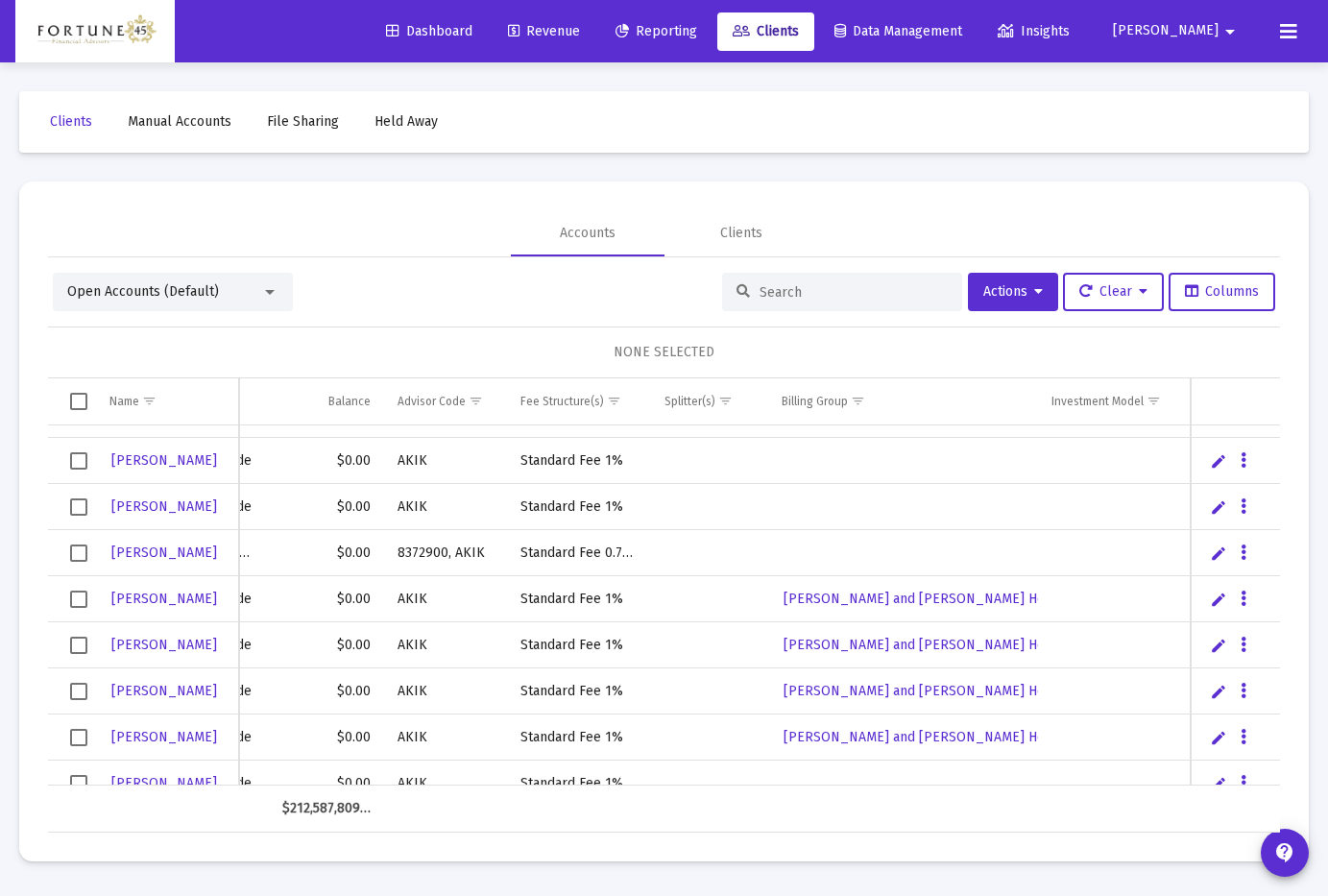 type 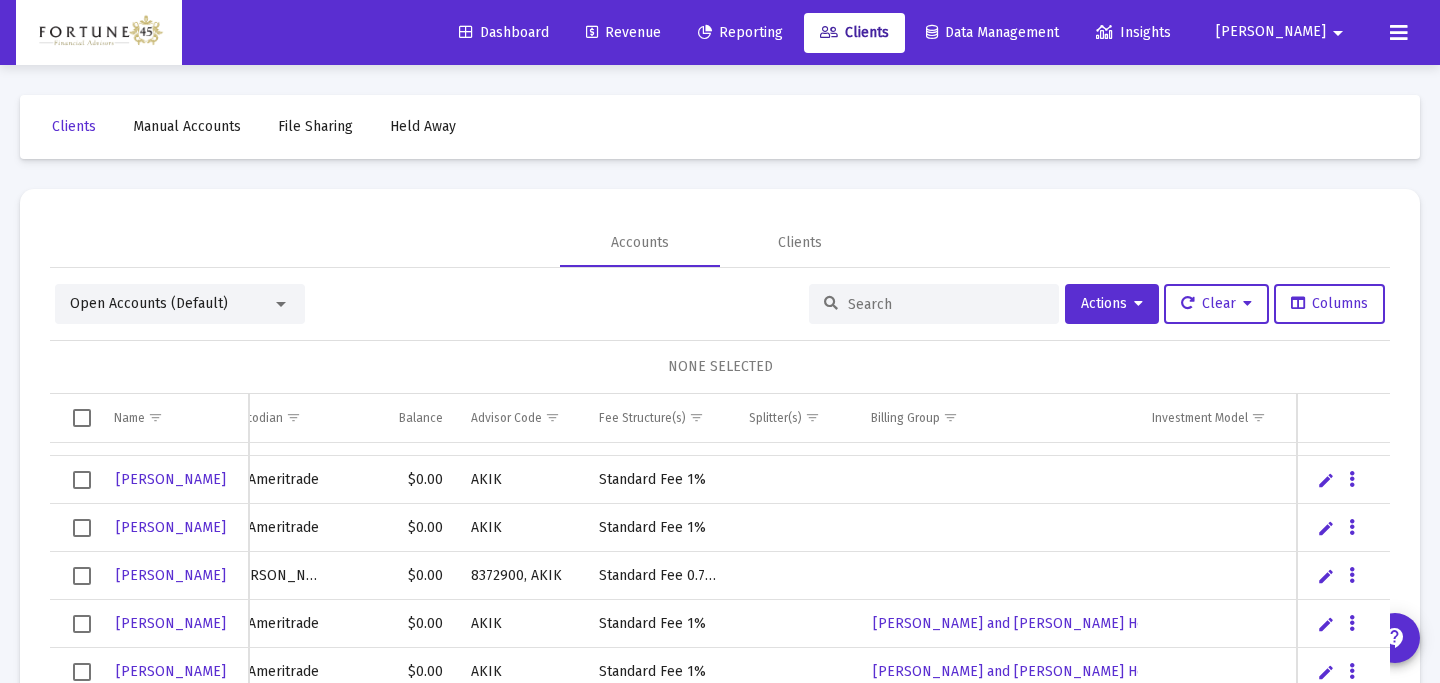scroll, scrollTop: 0, scrollLeft: 459, axis: horizontal 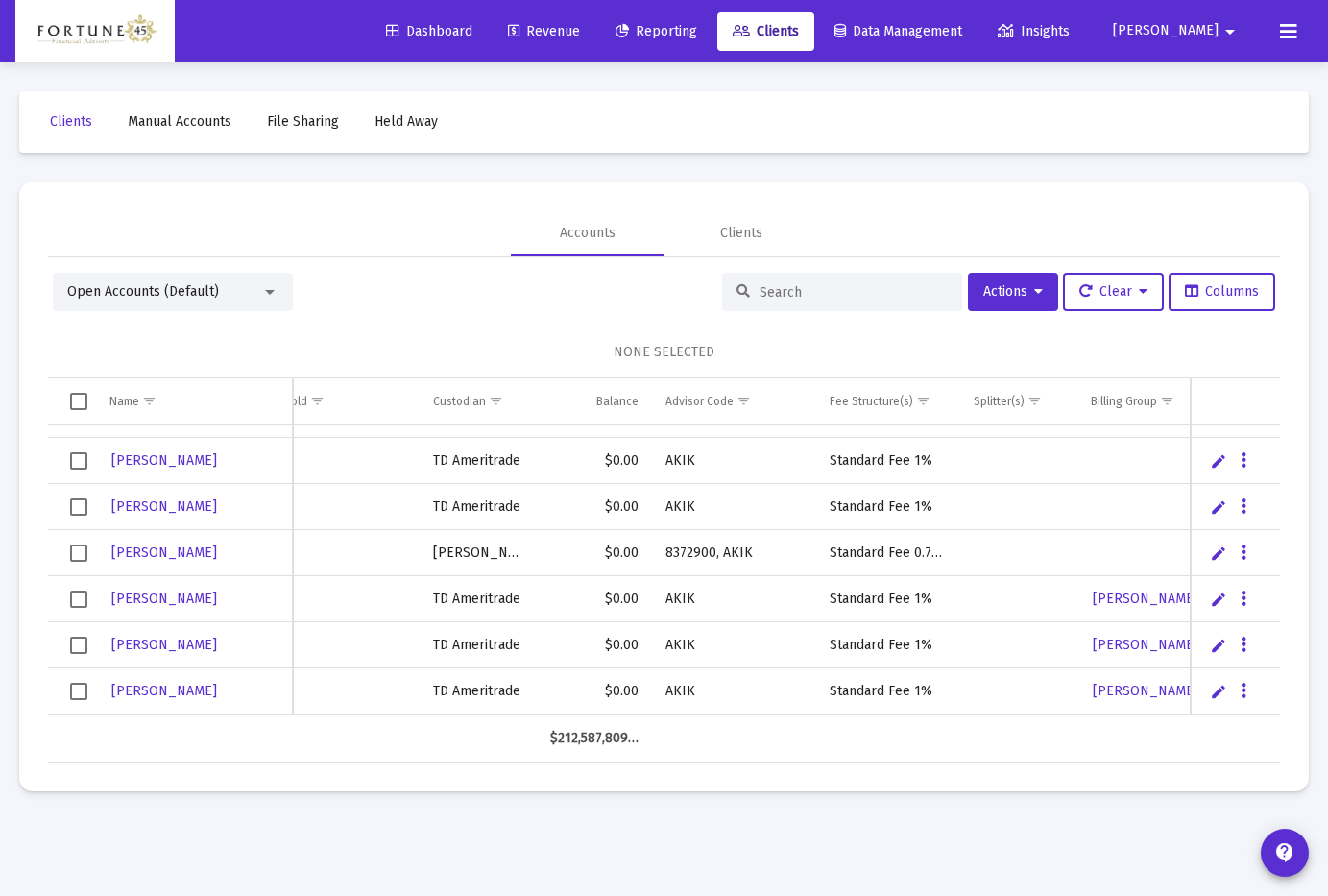 click on "Open Accounts (Default)  Actions   Clear   Columns   NONE SELECTED  Name       Name Account # Type Status Household Custodian Balance Advisor Code Fee Structure(s) Splitter(s) Billing Group Investment Model      Roy, Pamela  68610071 Individual  Funded  Schwab $0.00 8372900, AKIK Standard Fee 1%            Dixon, Caleb  946236390 Individual  Funded  TD Ameritrade $0.00 AKIK Standard Fee 1%            Dunaway, Charles  946276350 IRA  Funded  TD Ameritrade $0.00 AKIK Standard Fee 1%            Gary, Dalta  97527412 IRA  Funded  Schwab $0.00 8372900, AKIK Standard Fee 0.75%            Morrison, Kevin  946393579 IRA  Papered  TD Ameritrade $0.00 AKIK Standard Fee 1%    Kevin and Bobbie Morrison Household           Morrison, Bobbie  946393540 Individual  Papered  TD Ameritrade $0.00 AKIK Standard Fee 1%    Kevin and Bobbie Morrison Household           Morrison, Bobbie  946393543 Sep IRA  Papered  TD Ameritrade $0.00 AKIK Standard Fee 1%    Kevin and Bobbie Morrison Household" at bounding box center (664, 510) 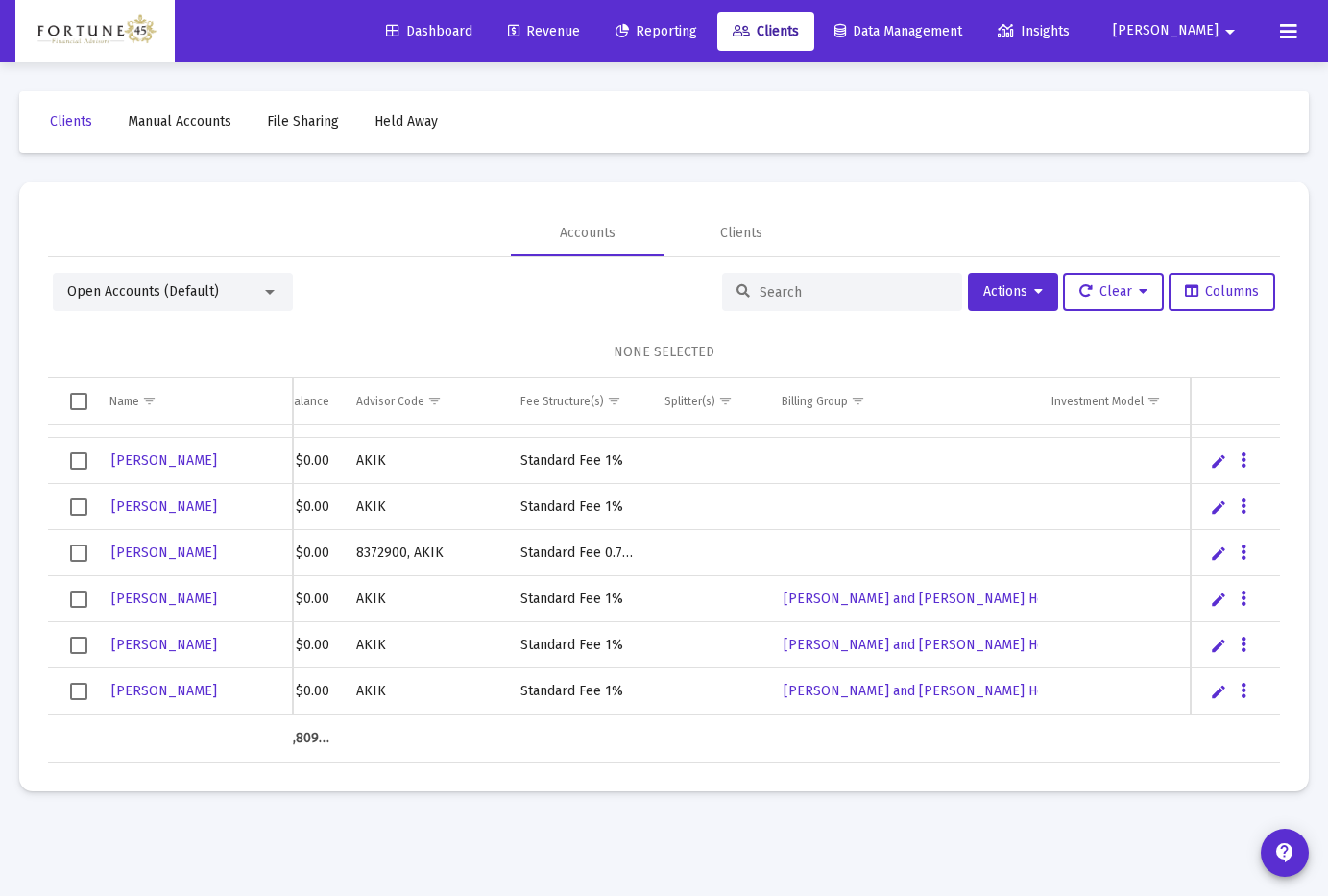 scroll, scrollTop: 356, scrollLeft: 417, axis: both 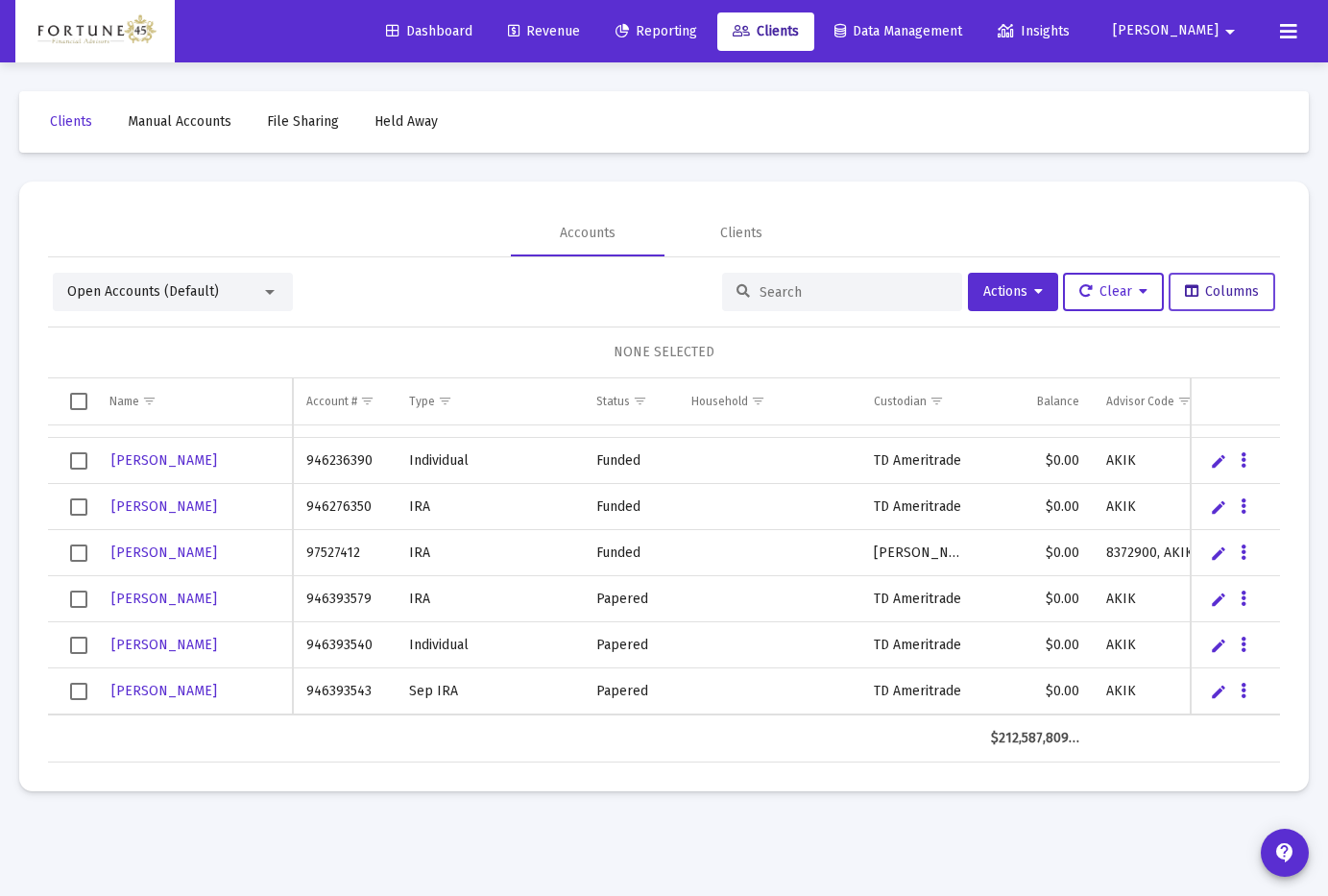 click on "Columns" at bounding box center (1221, 291) 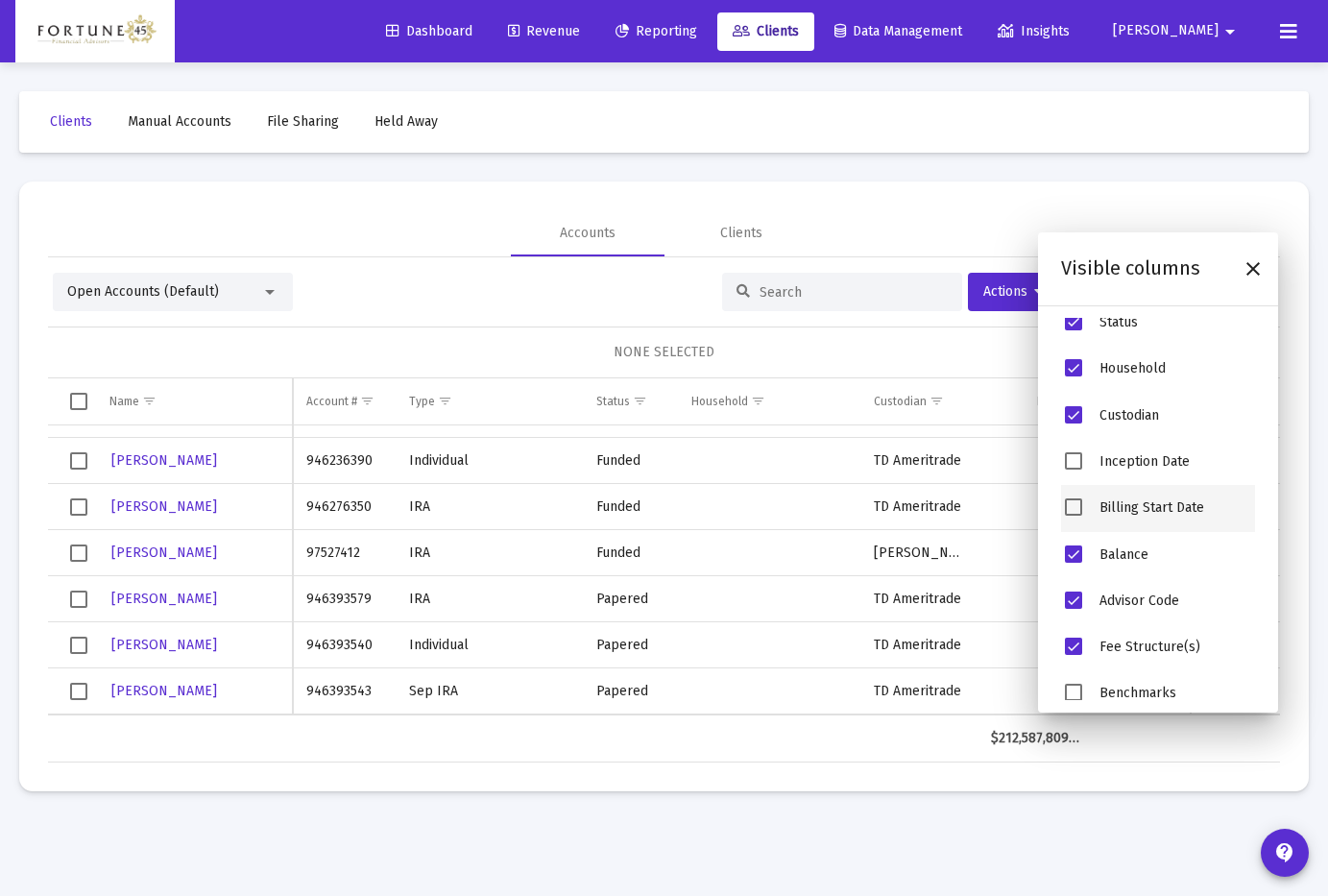 click on "Billing Start Date" at bounding box center (1158, 508) 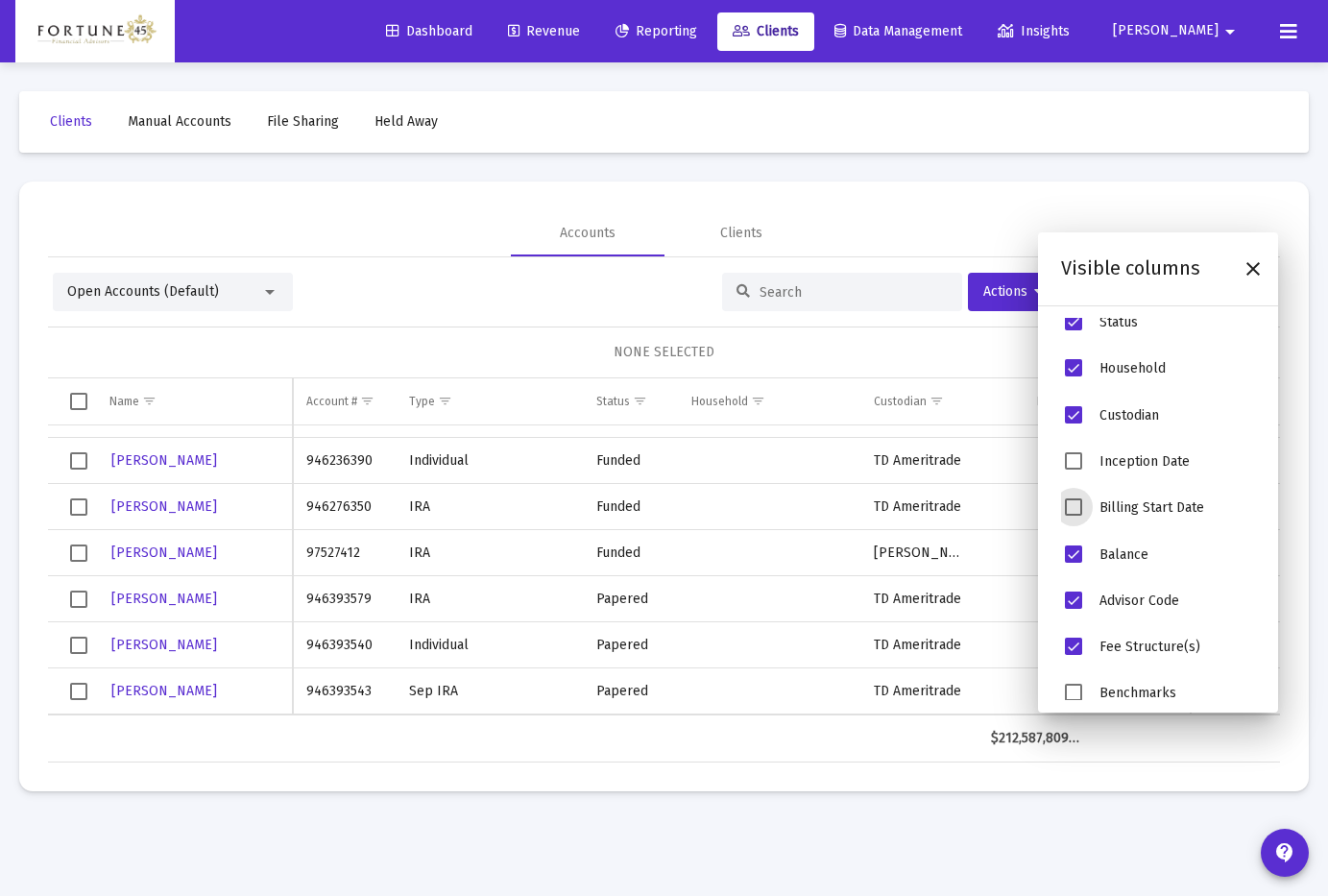 click at bounding box center [1074, 507] 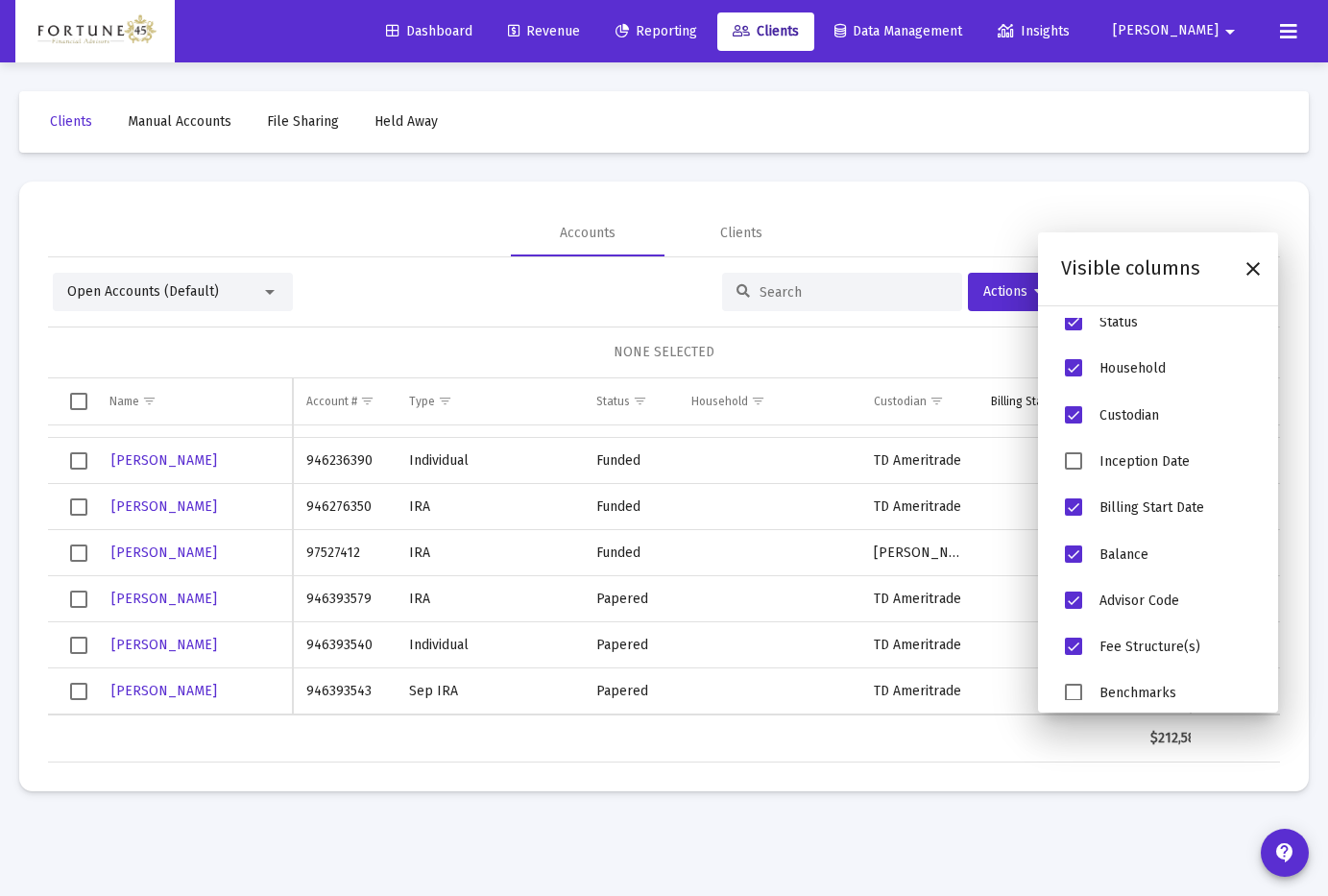 click on "Open Accounts (Default)  Actions   Clear   Columns   NONE SELECTED  Name       Name Account # Type Status Household Custodian Billing Start Date Balance Advisor Code Fee Structure(s) Splitter(s) Billing Group Investment Model      Roy, Pamela  68610071 Individual  Funded  Schwab   $0.00 8372900, AKIK Standard Fee 1%            Dixon, Caleb  946236390 Individual  Funded  TD Ameritrade   $0.00 AKIK Standard Fee 1%            Dunaway, Charles  946276350 IRA  Funded  TD Ameritrade   $0.00 AKIK Standard Fee 1%            Gary, Dalta  97527412 IRA  Funded  Schwab   $0.00 8372900, AKIK Standard Fee 0.75%            Morrison, Kevin  946393579 IRA  Papered  TD Ameritrade   $0.00 AKIK Standard Fee 1%    Kevin and Bobbie Morrison Household           Morrison, Bobbie  946393540 Individual  Papered  TD Ameritrade   $0.00 AKIK Standard Fee 1%    Kevin and Bobbie Morrison Household           Morrison, Bobbie  946393543 Sep IRA  Papered  TD Ameritrade   $0.00 AKIK Standard Fee 1%" at bounding box center (664, 510) 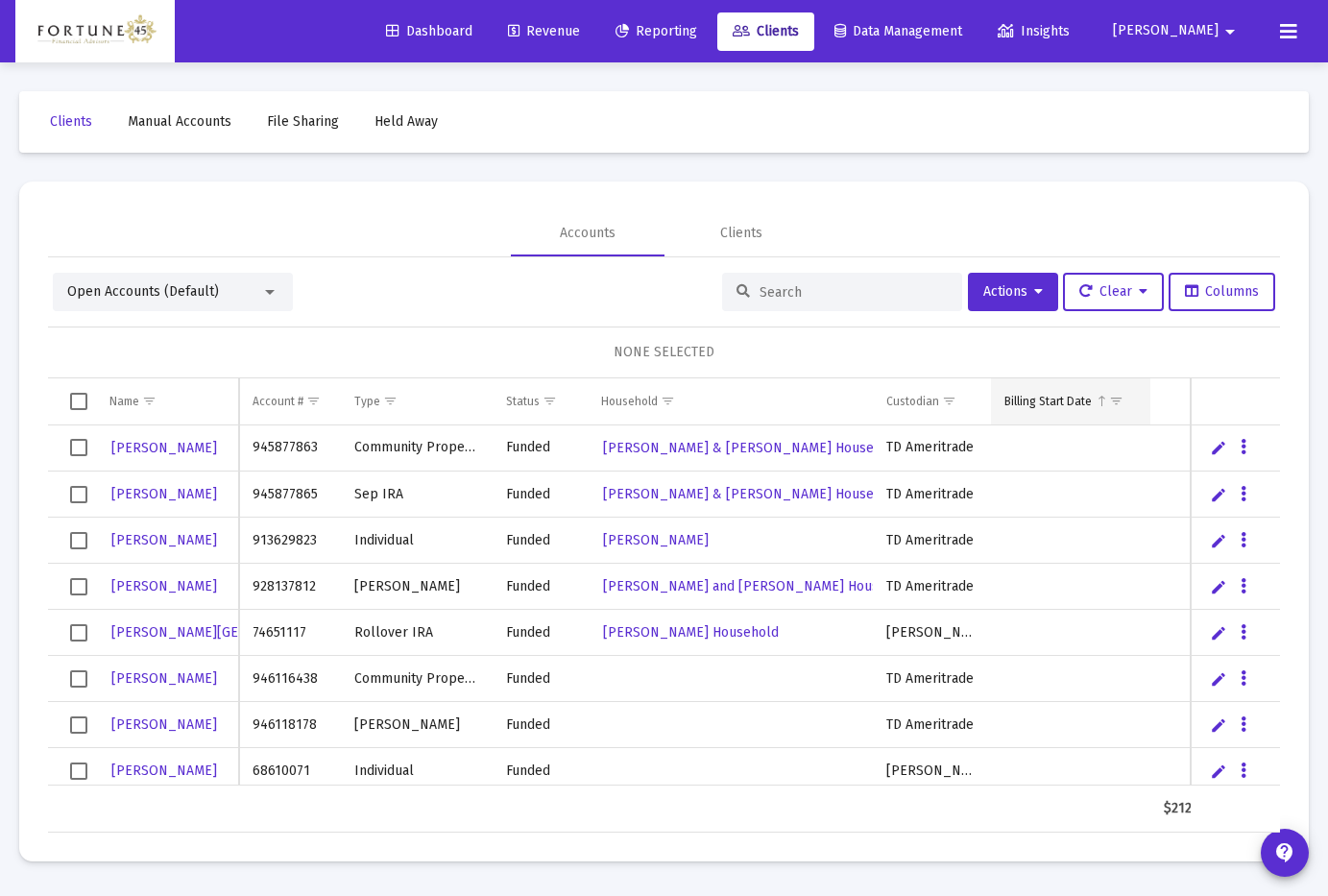 click at bounding box center (1101, 400) 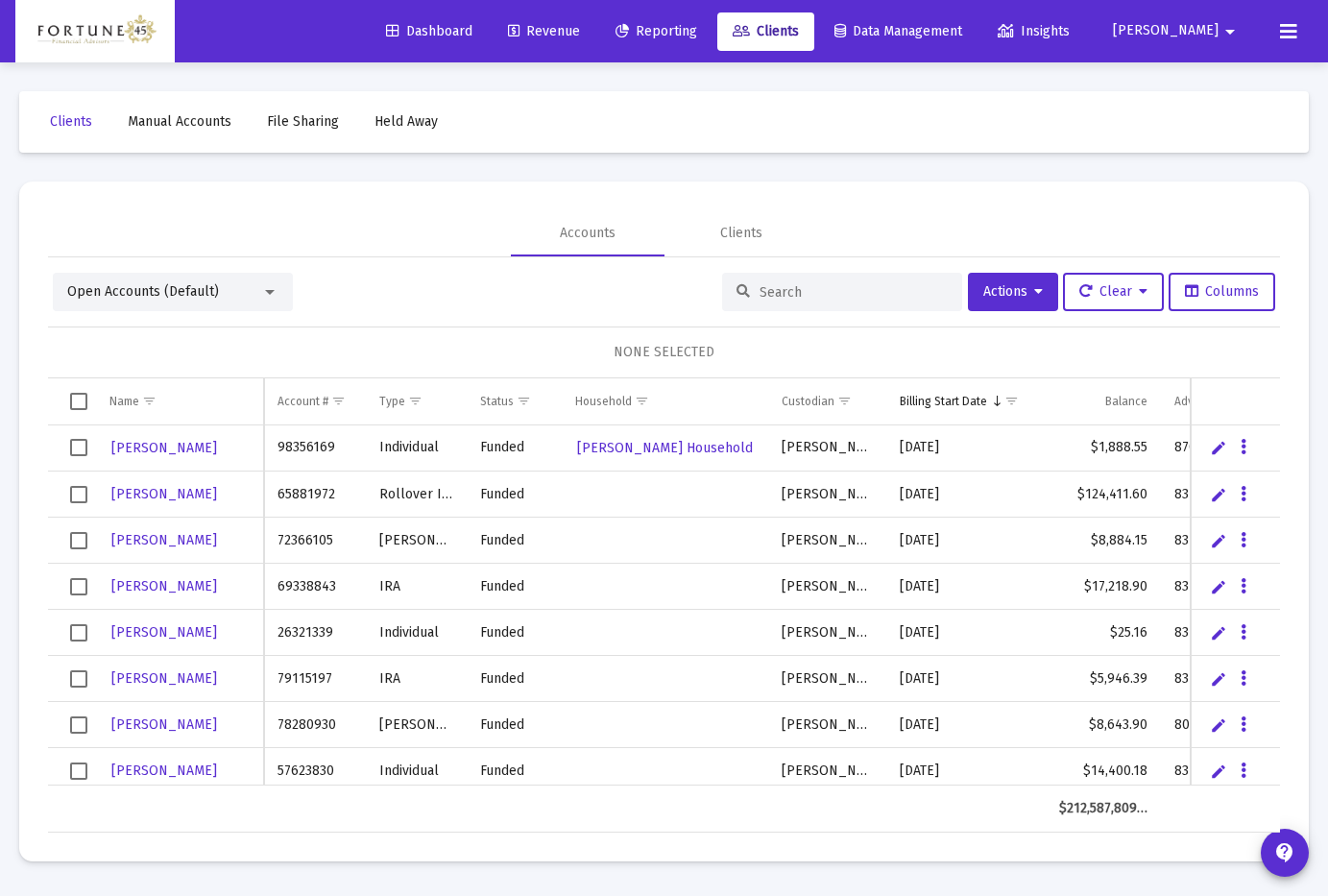 click on "98356169" at bounding box center (315, 448) 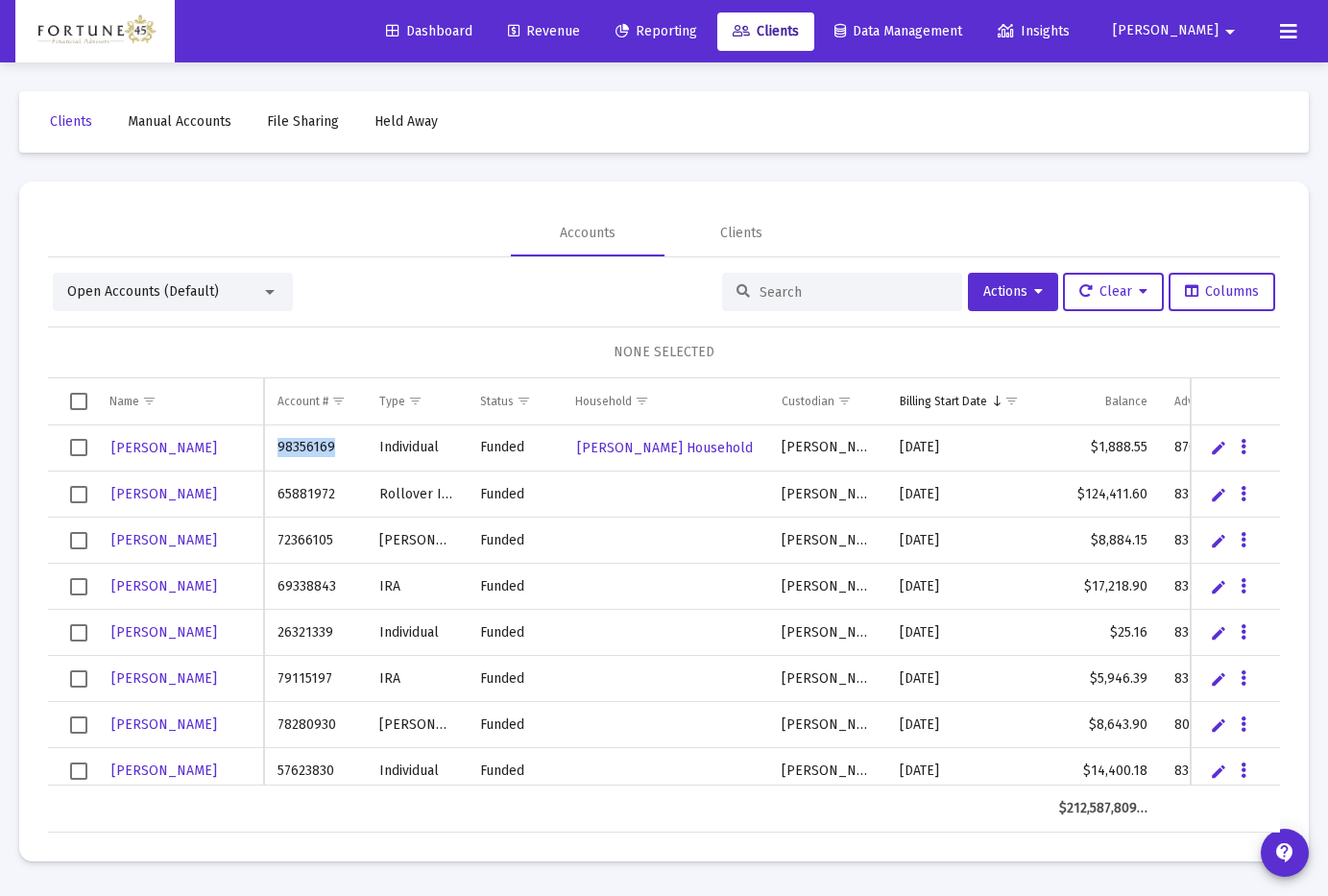 click on "98356169" at bounding box center (315, 448) 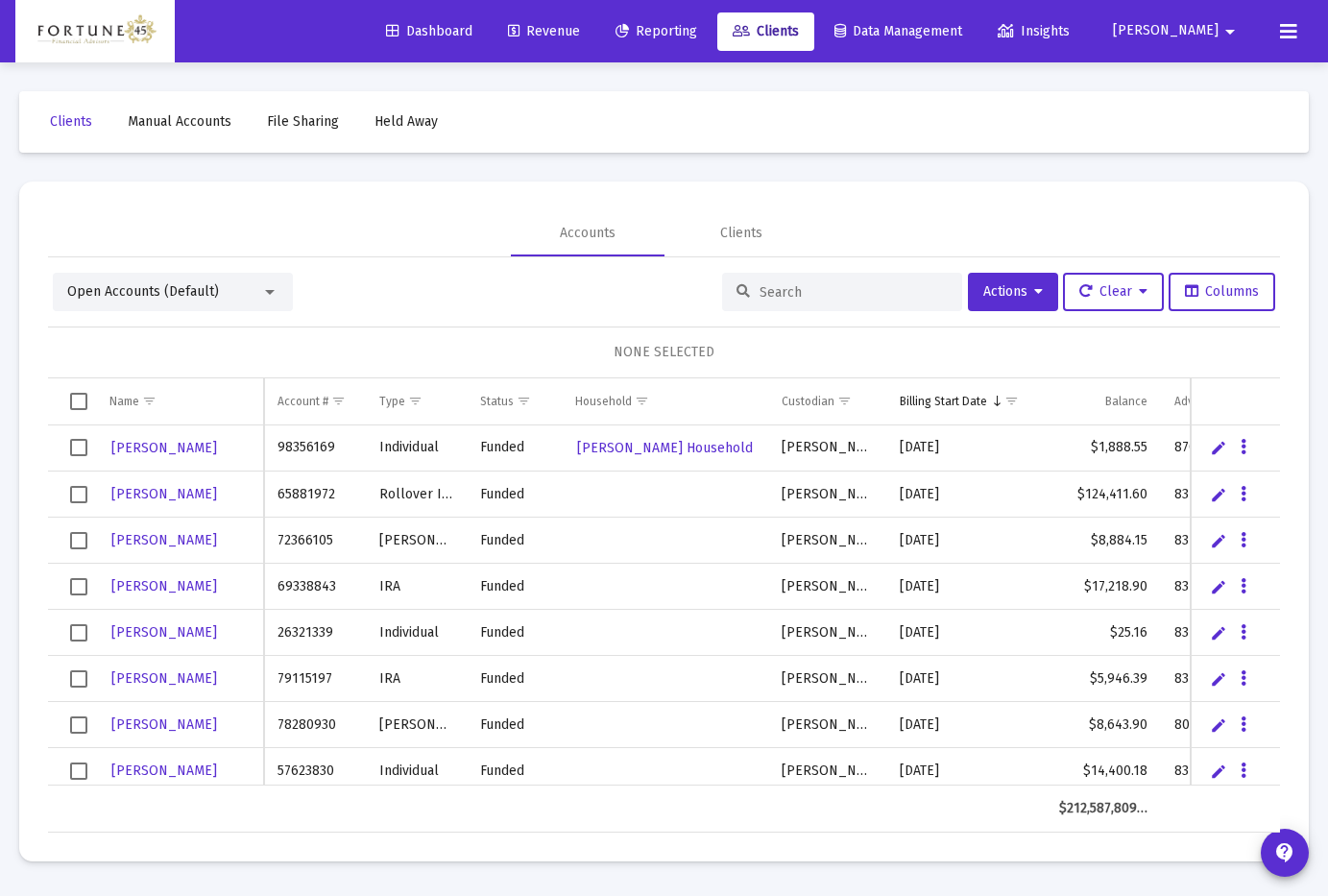 click at bounding box center (842, 292) 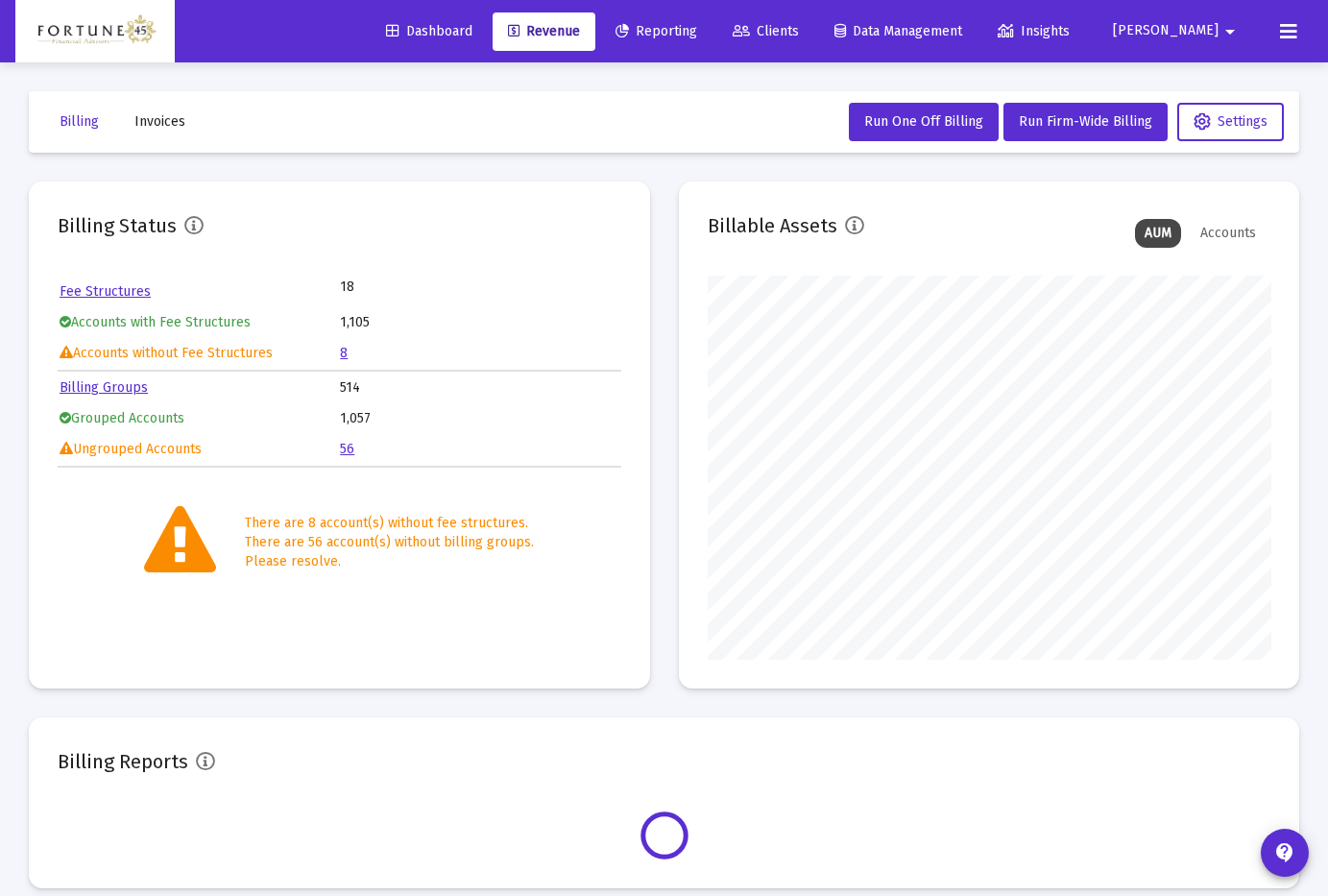 scroll, scrollTop: 959959, scrollLeft: 959668, axis: both 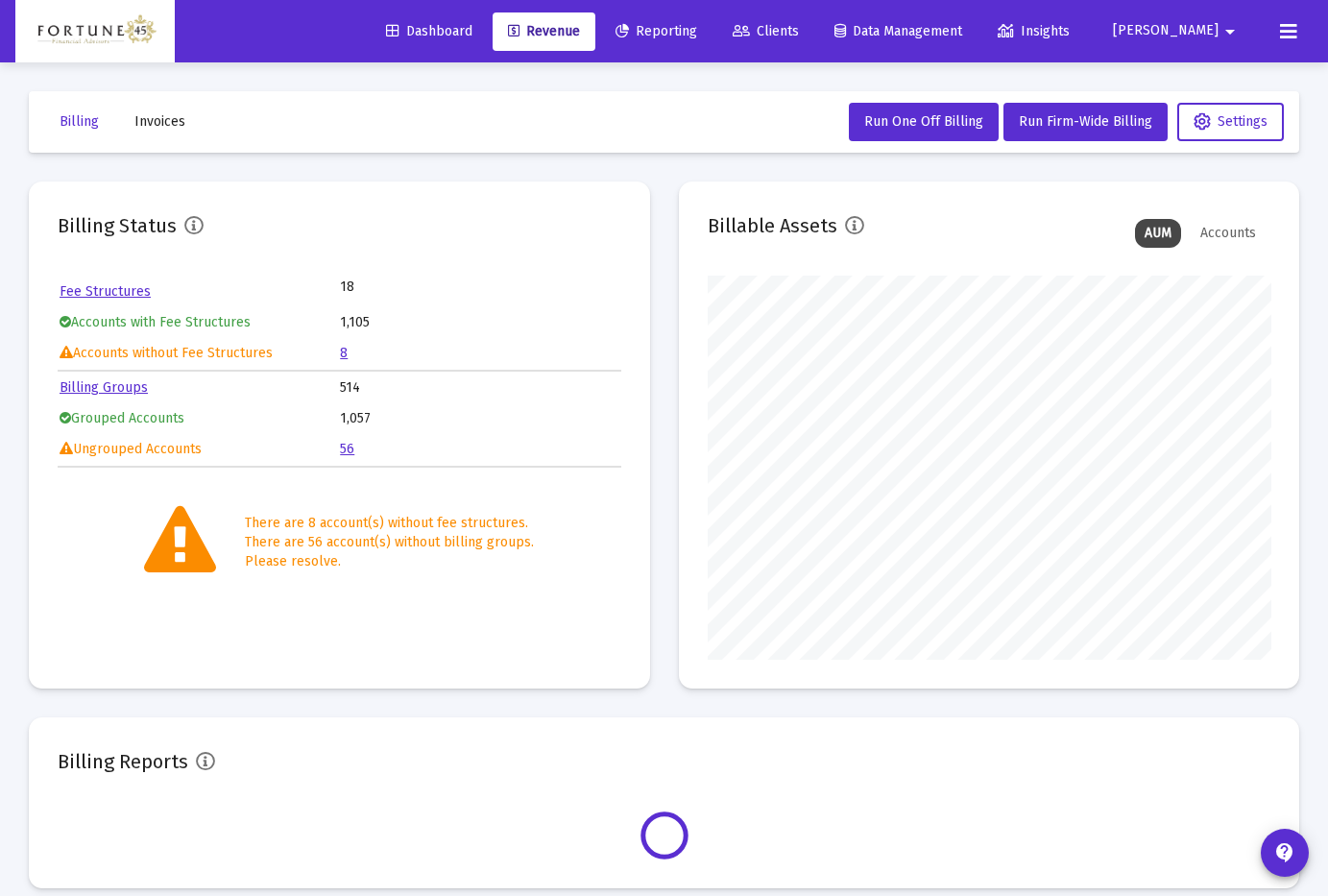 click on "Clients" 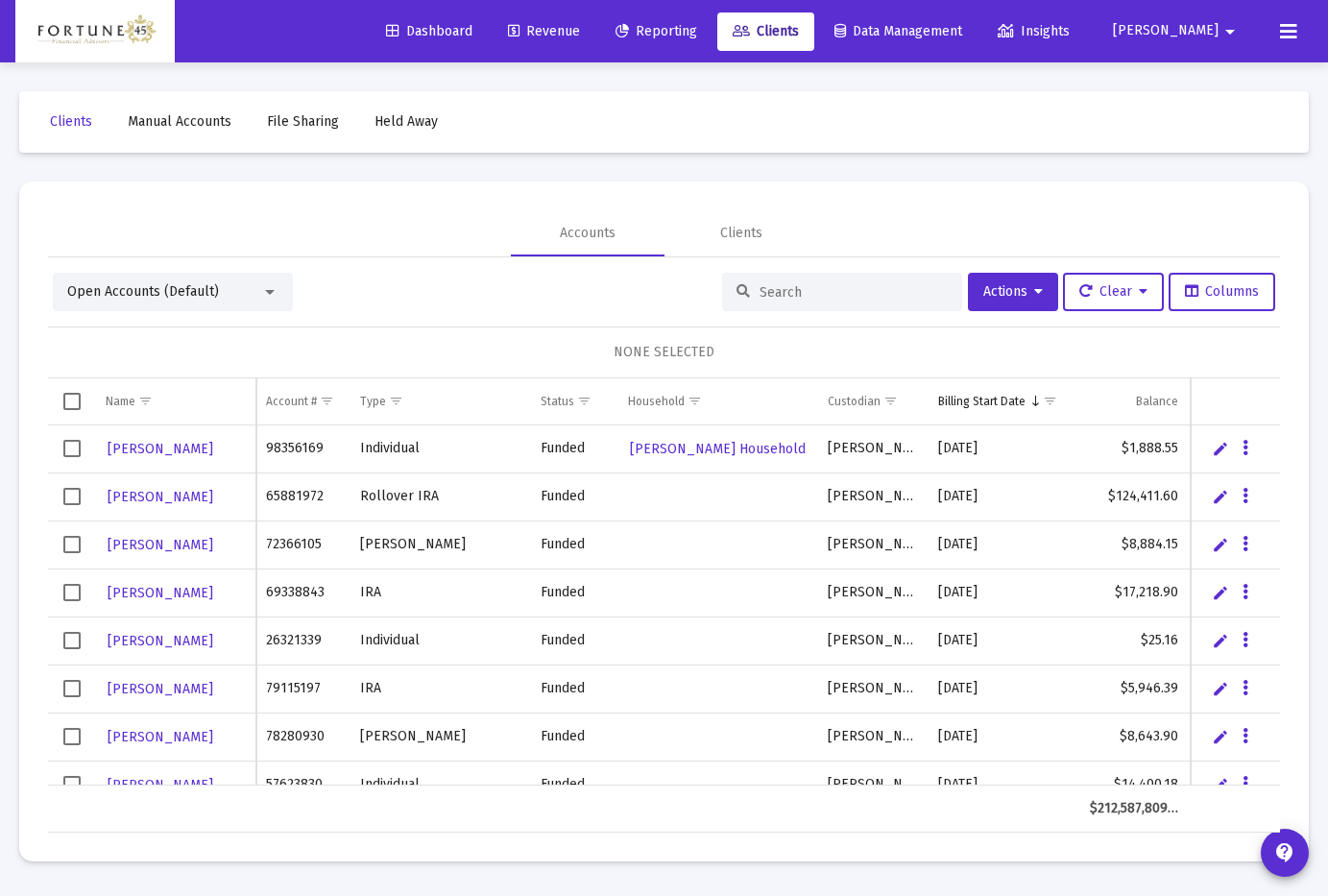 click at bounding box center (854, 292) 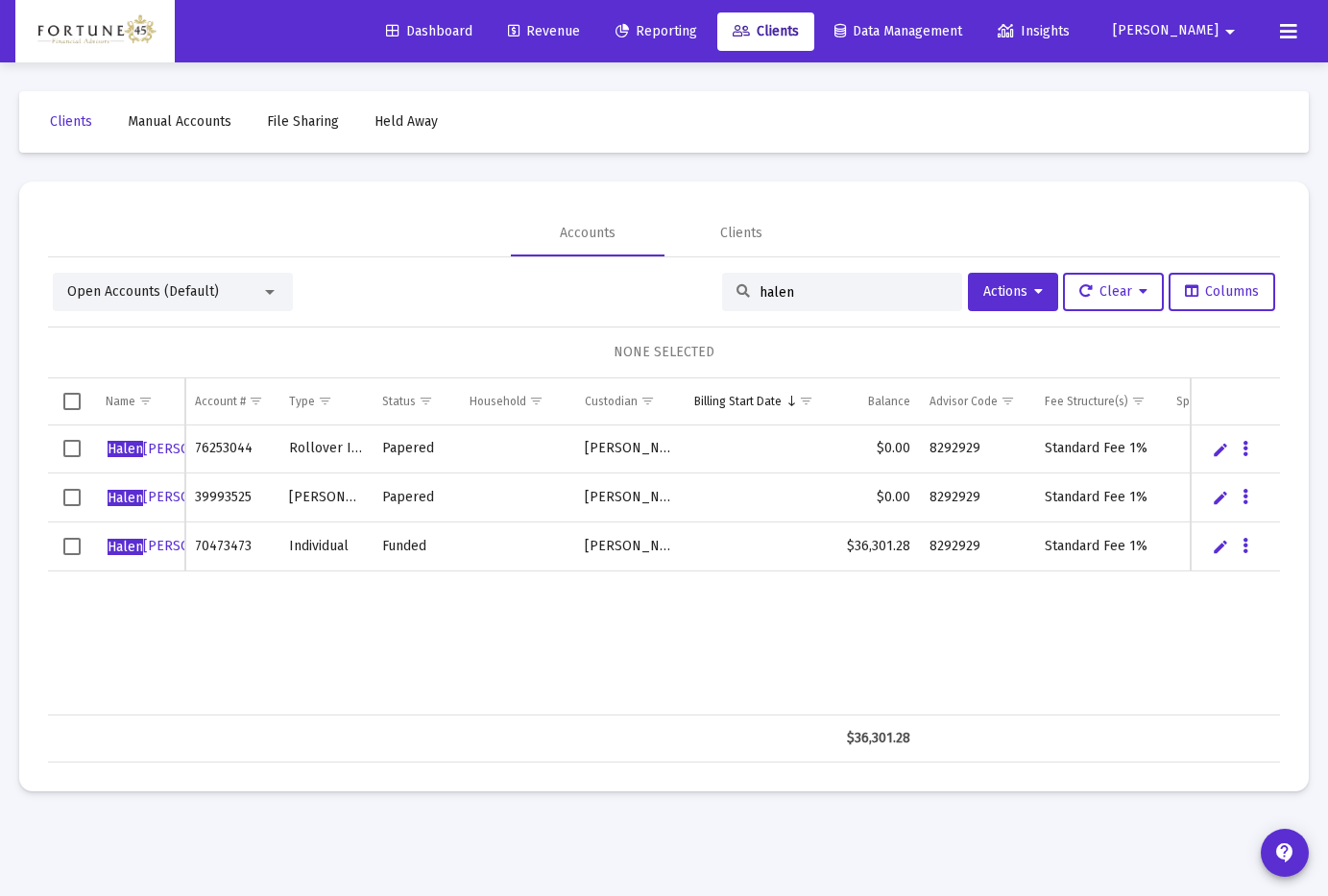 type on "halen" 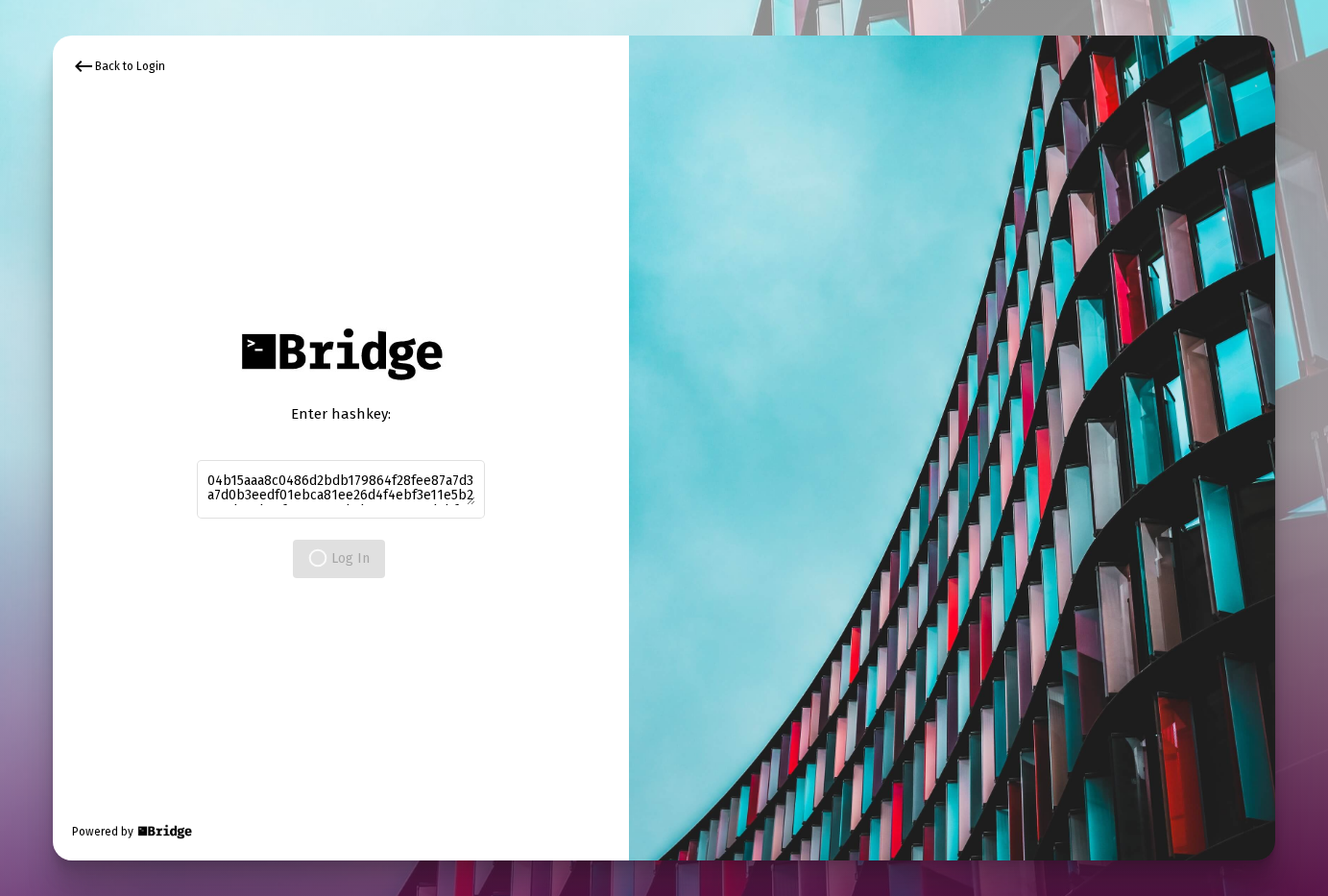 scroll, scrollTop: 0, scrollLeft: 0, axis: both 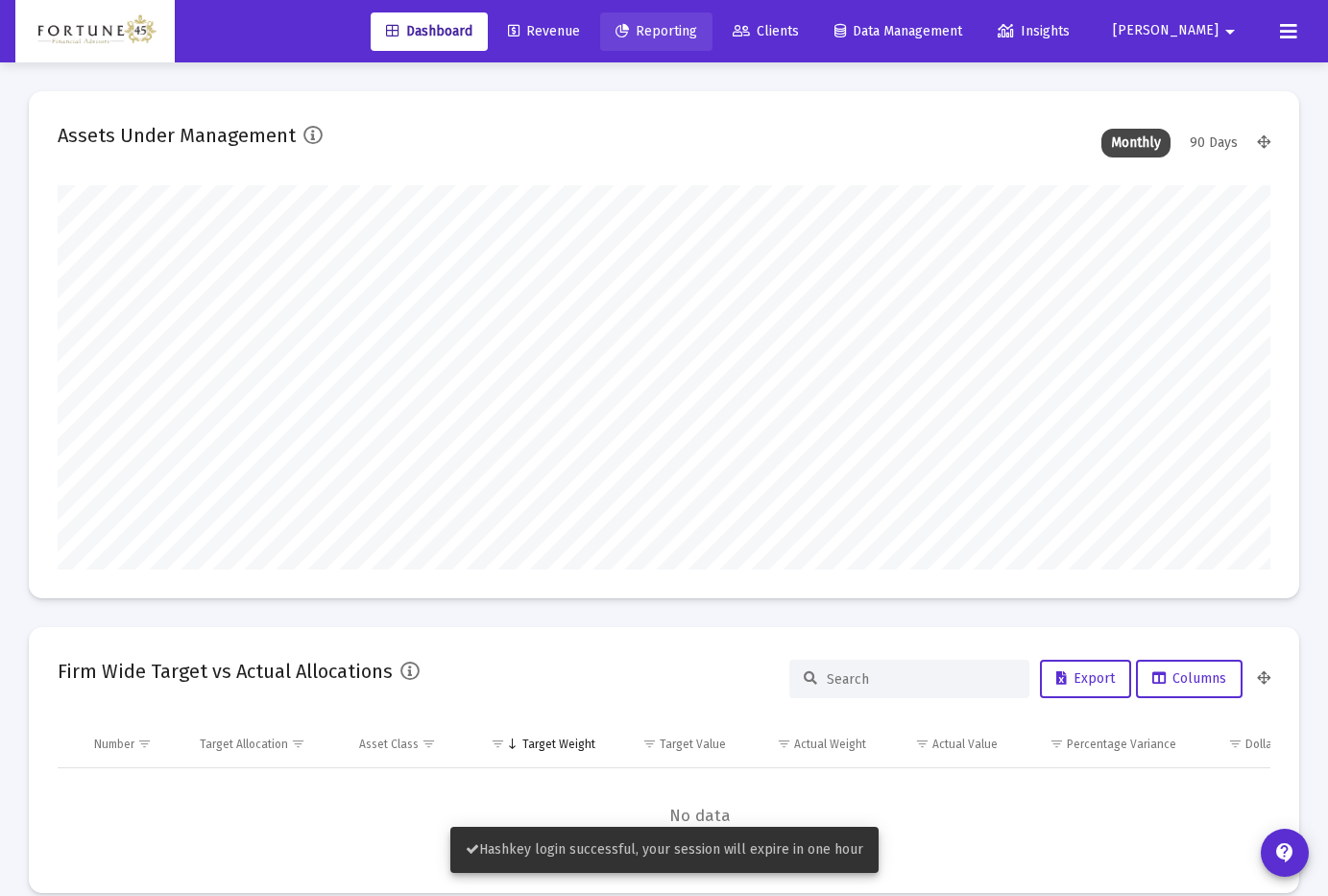 click 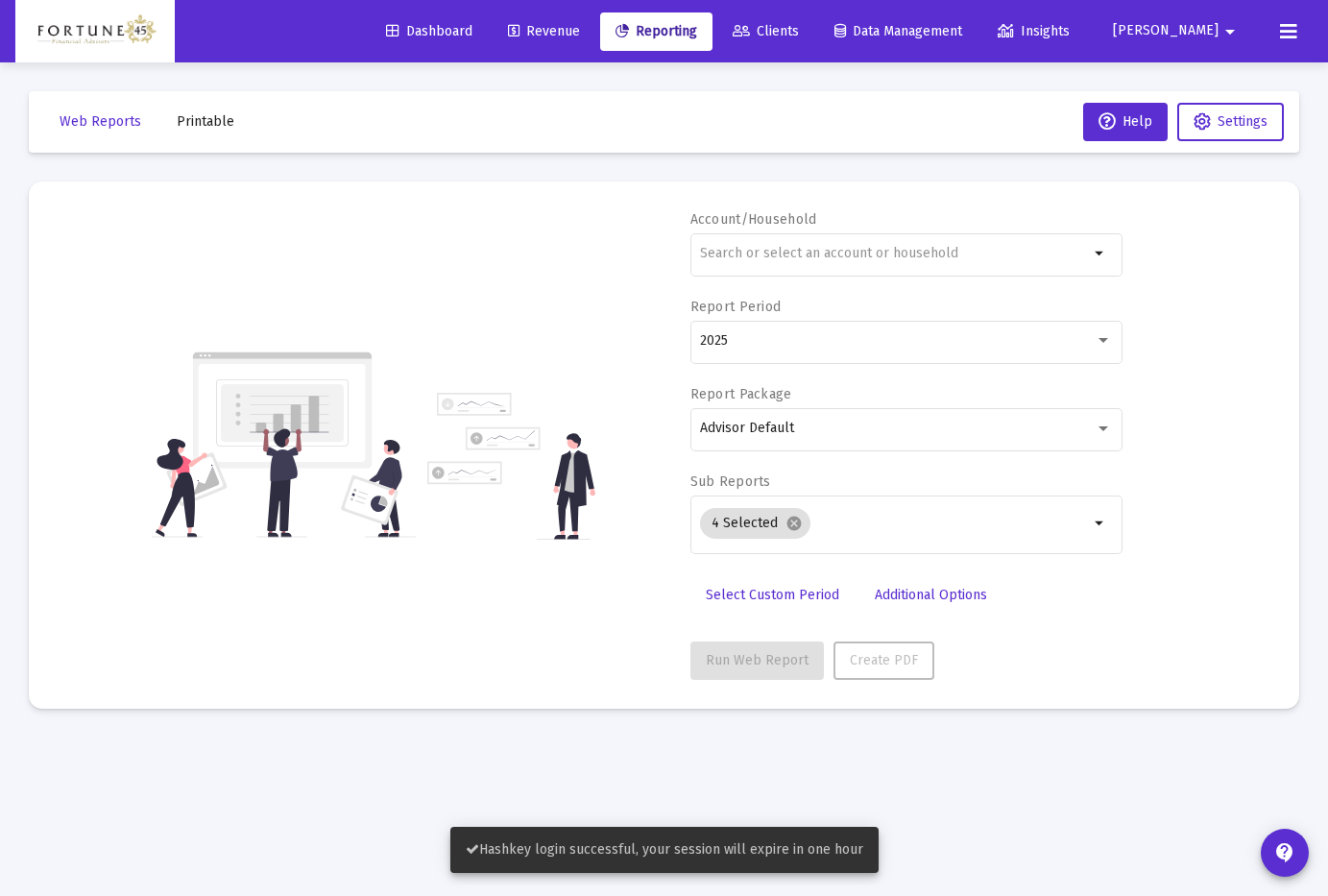 click on "Clients" 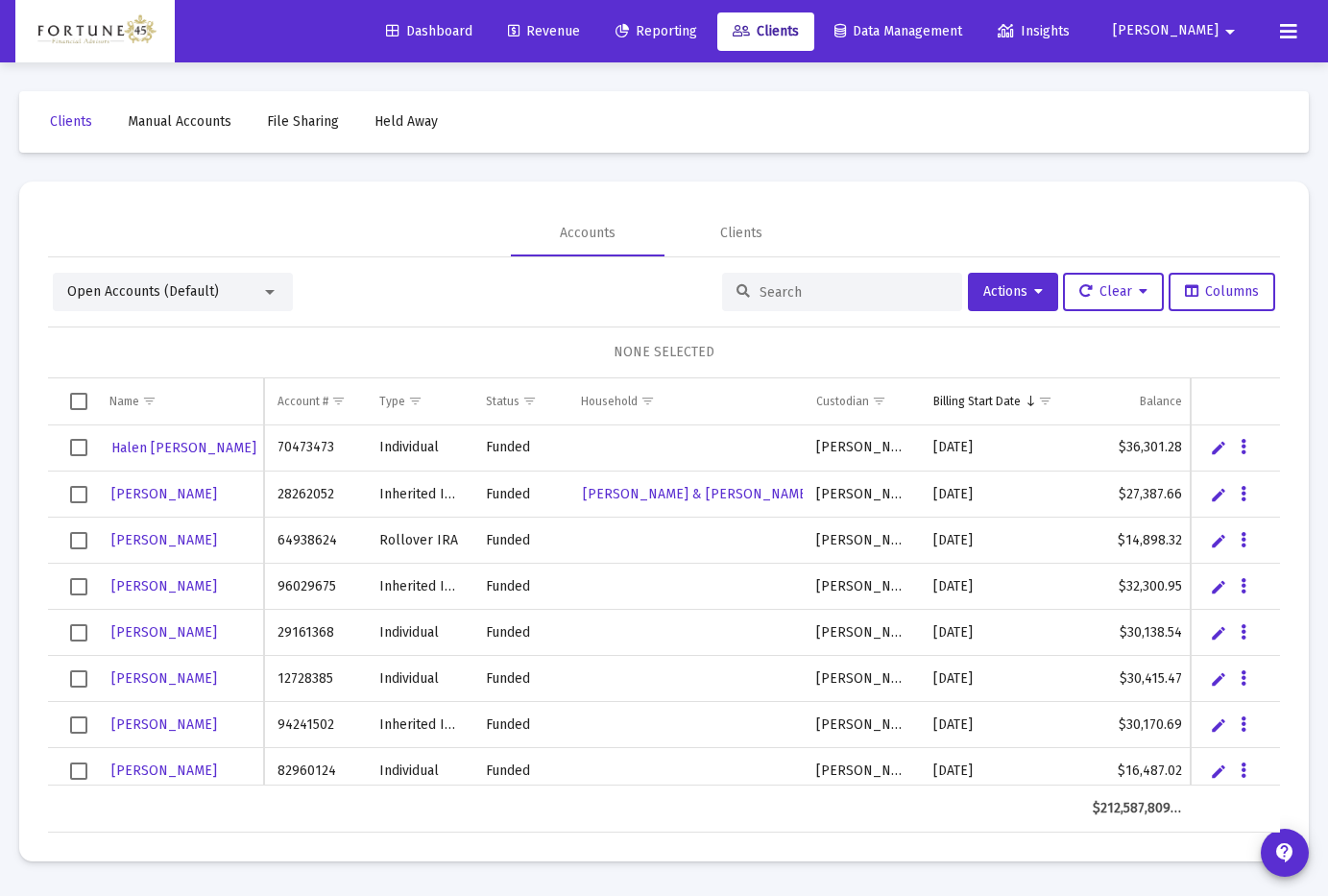 click at bounding box center (842, 292) 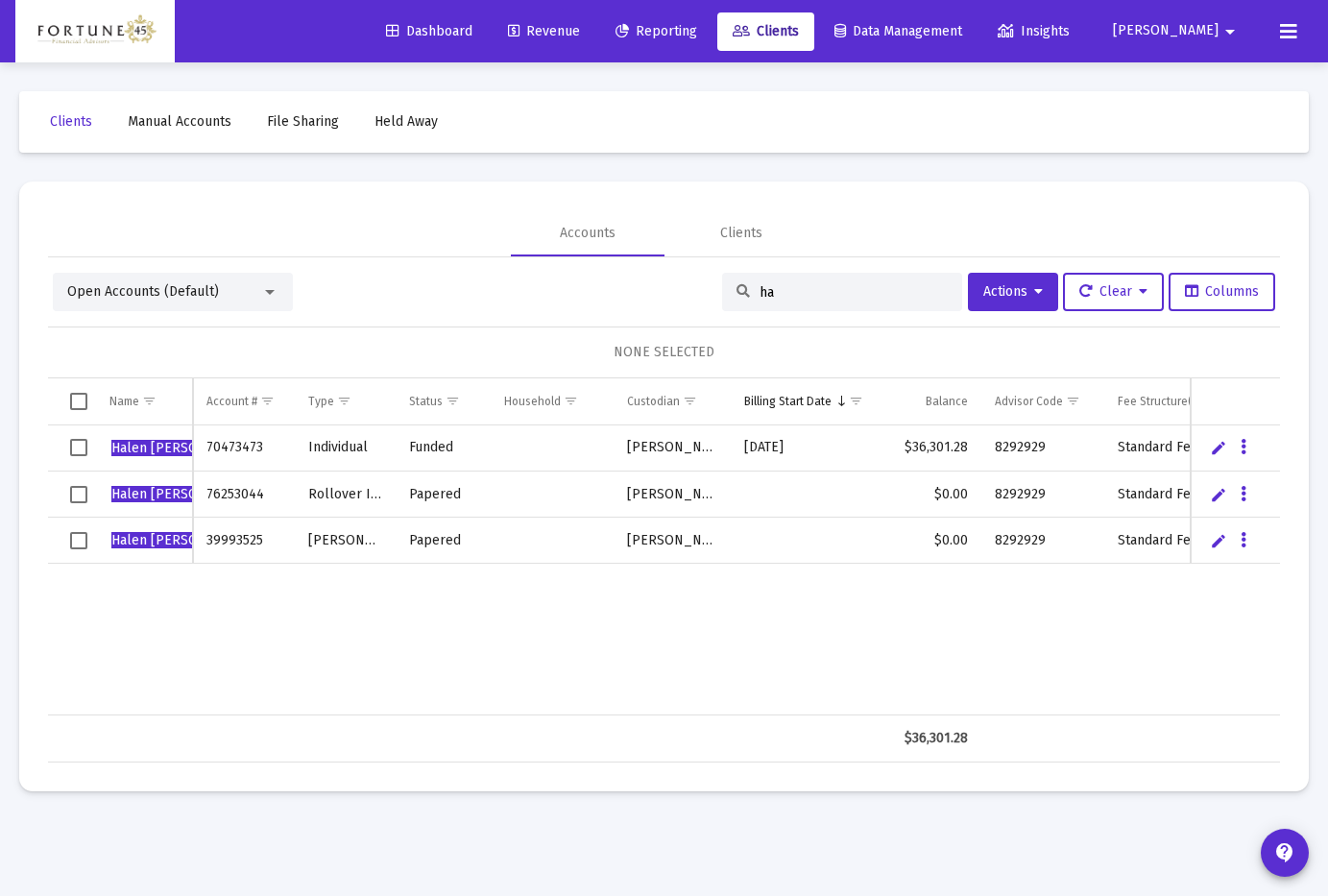 type on "h" 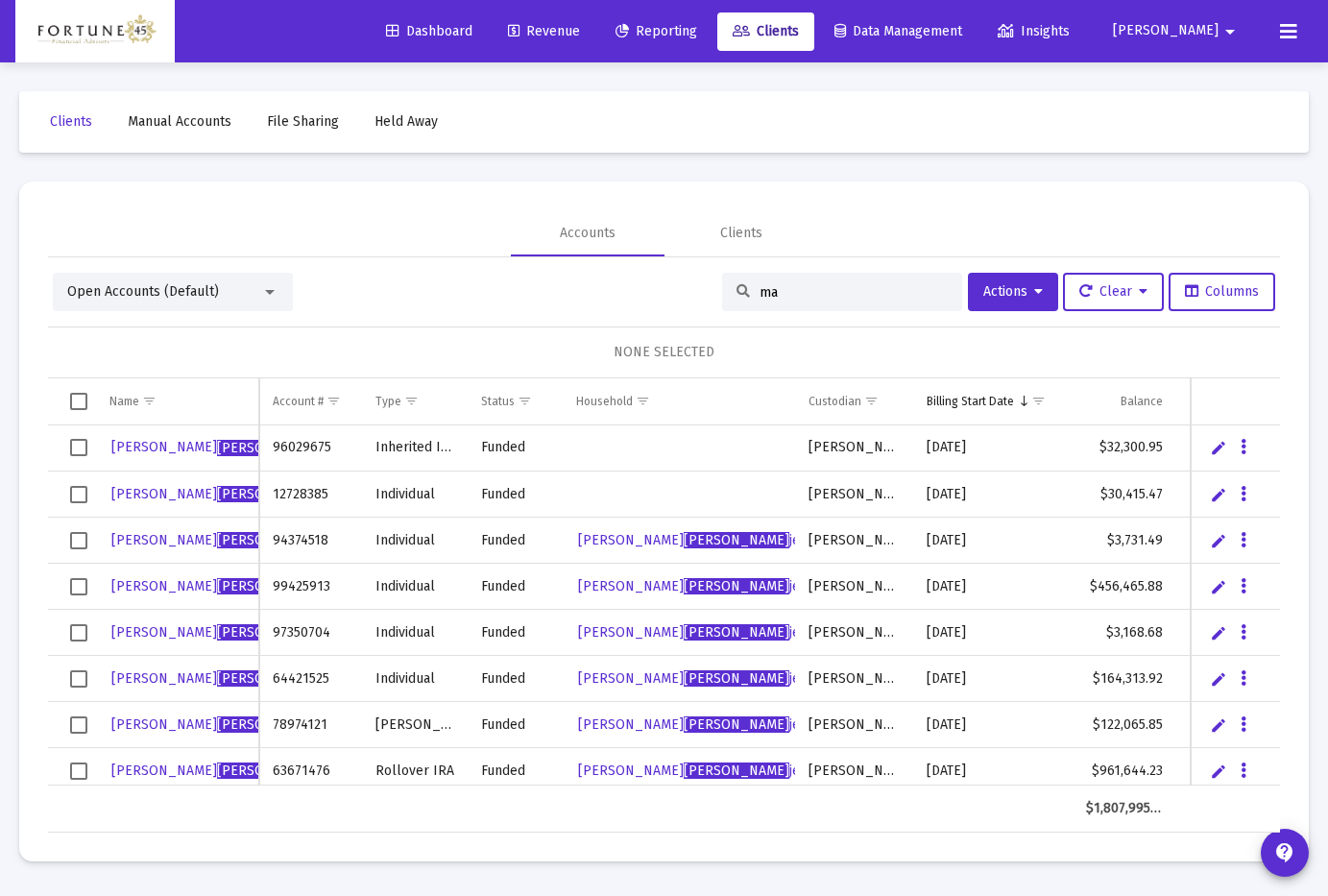 type on "m" 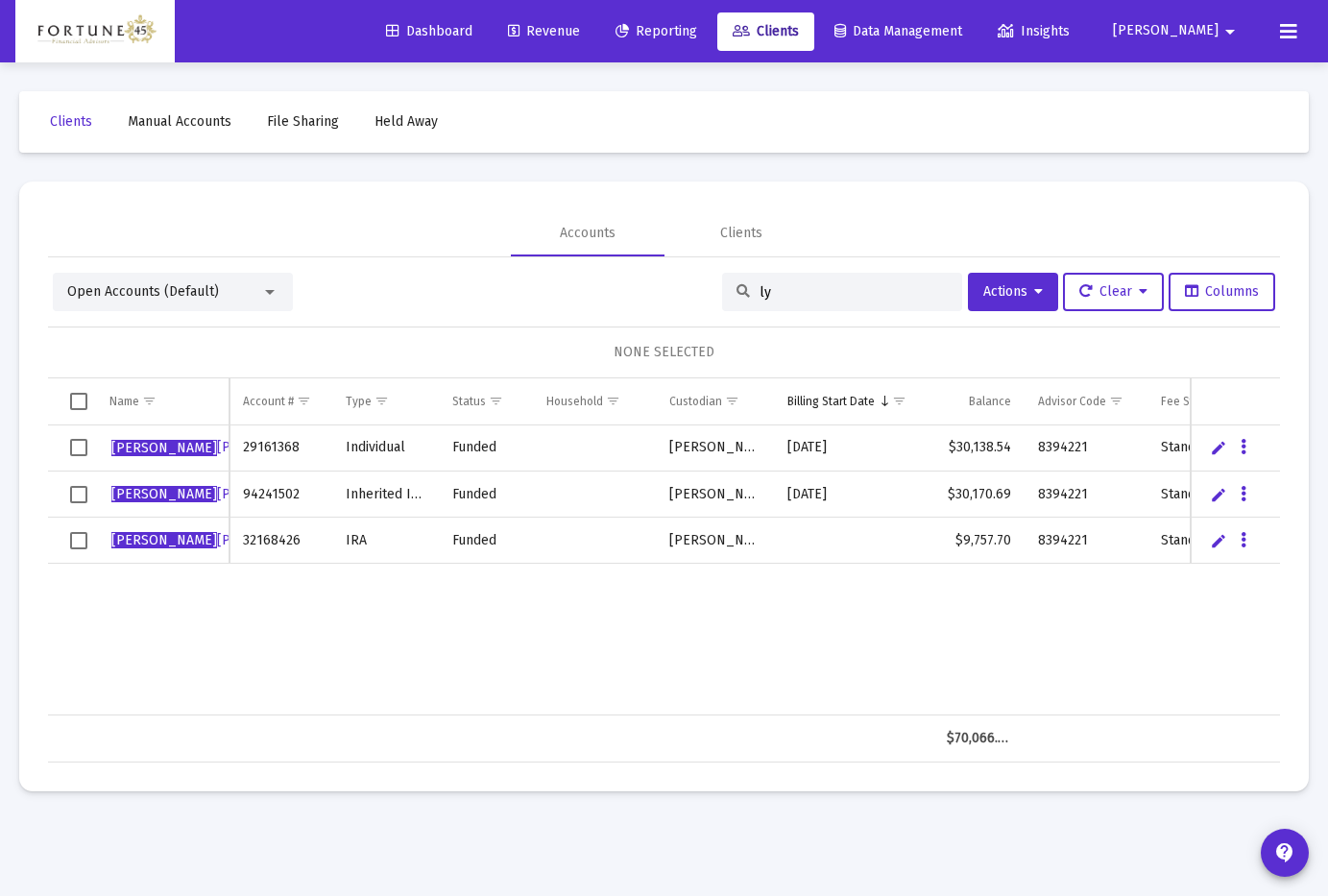type on "l" 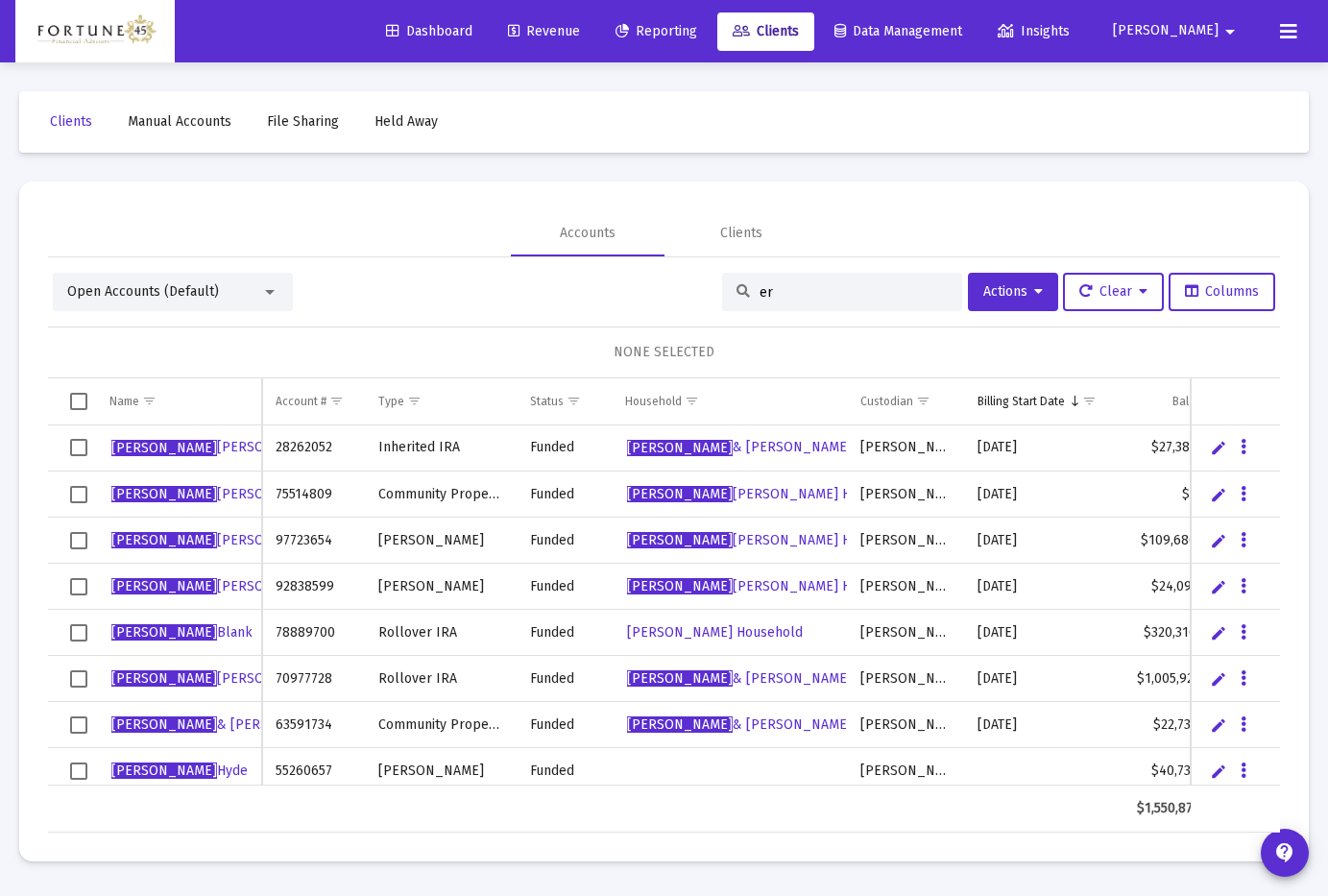 type on "e" 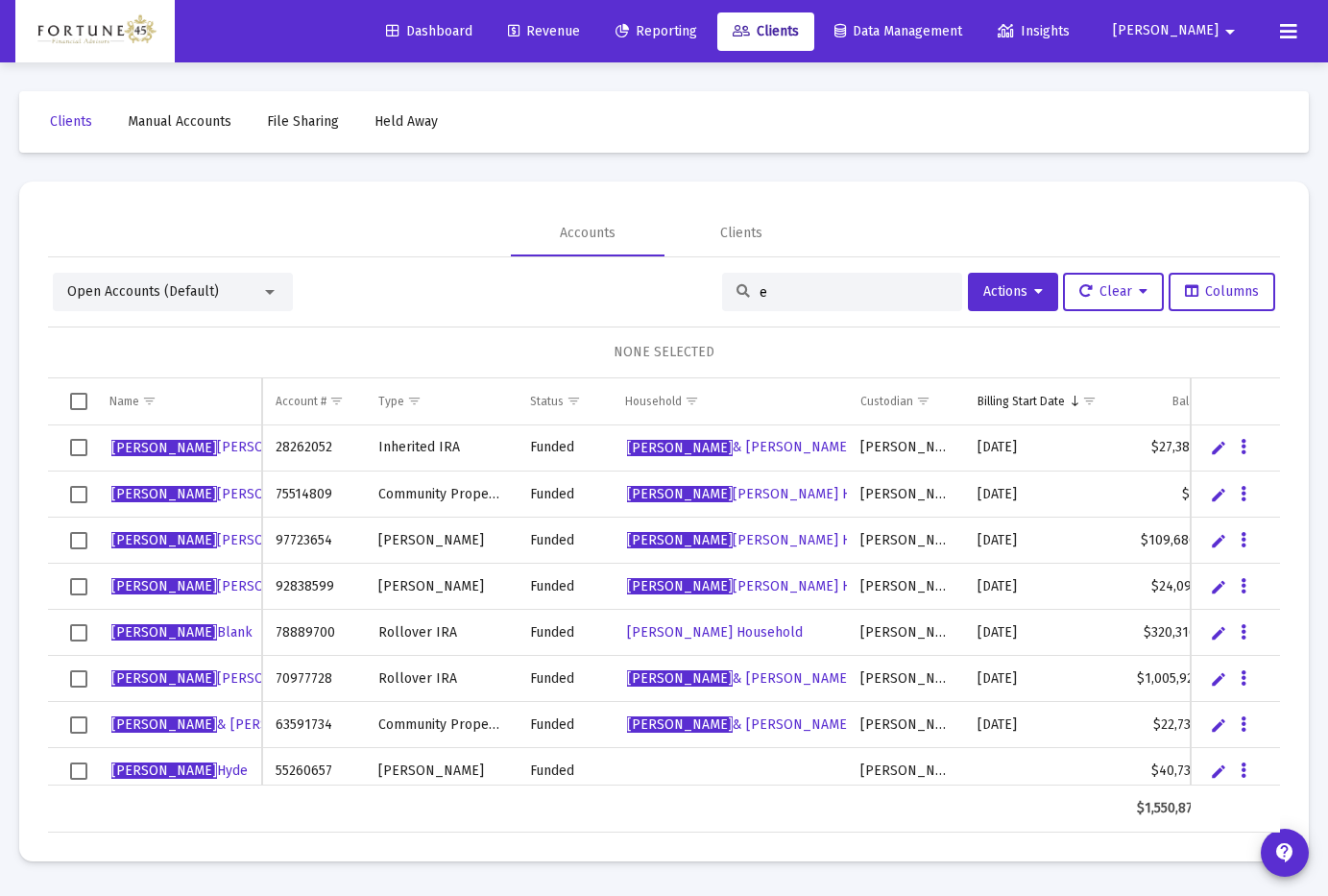 type 